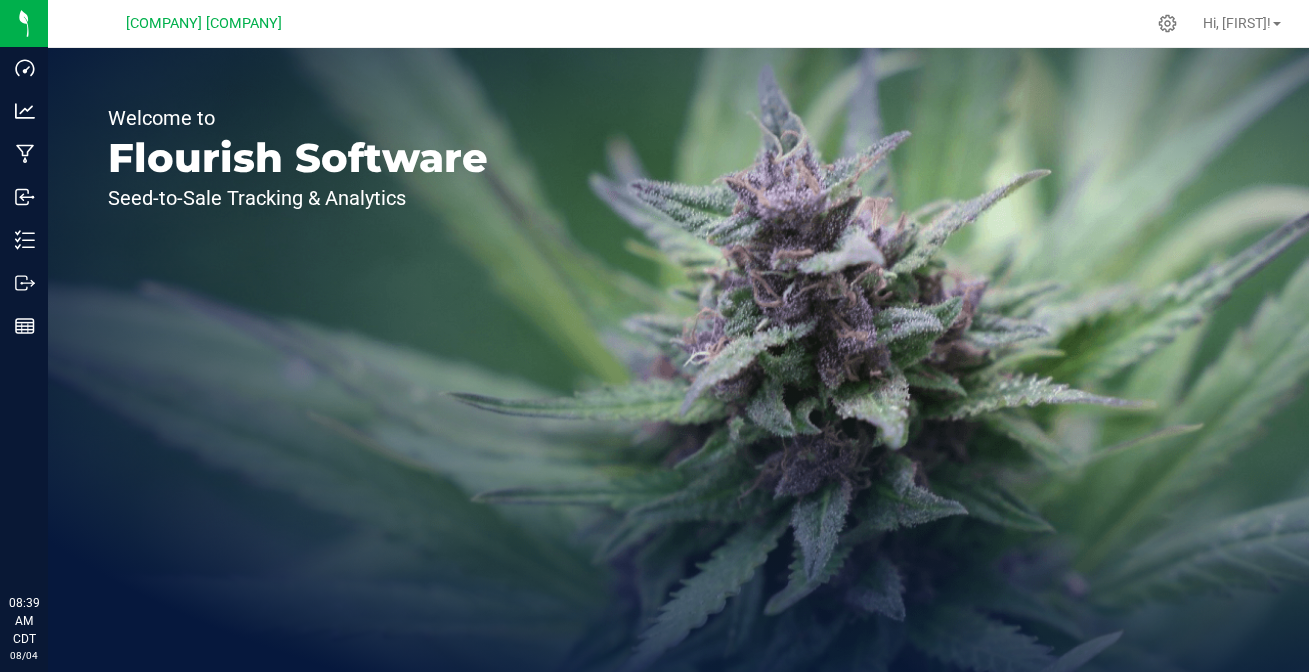scroll, scrollTop: 0, scrollLeft: 0, axis: both 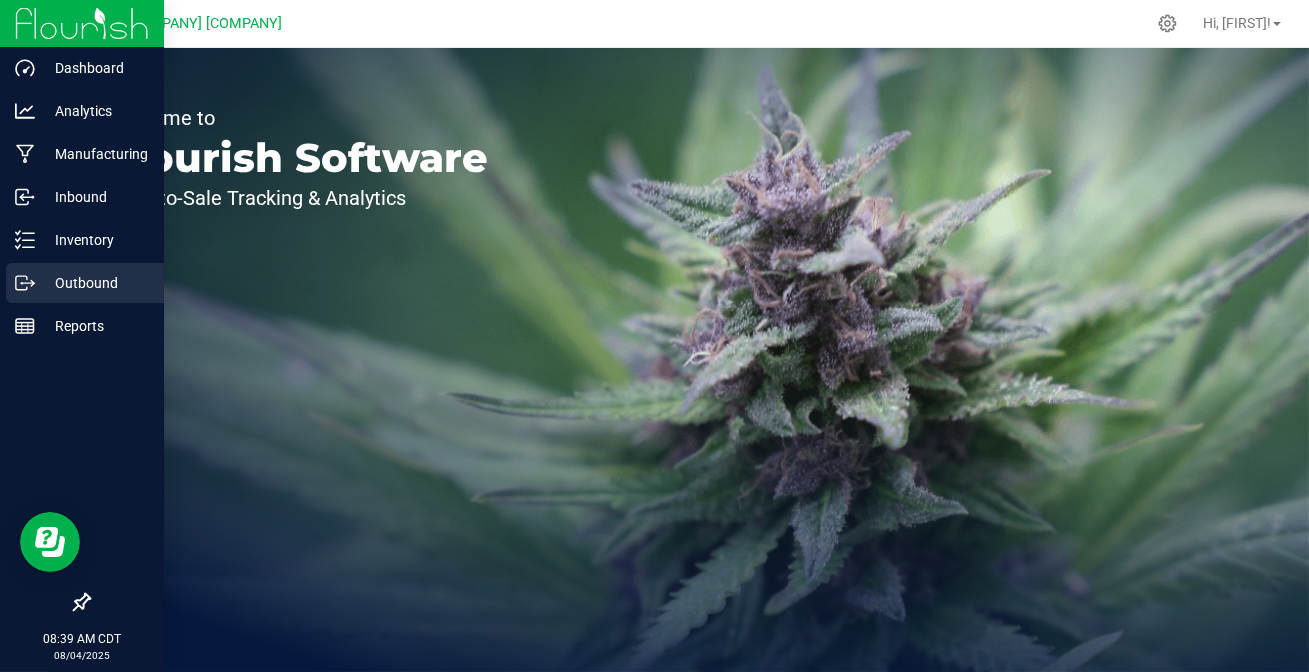 click 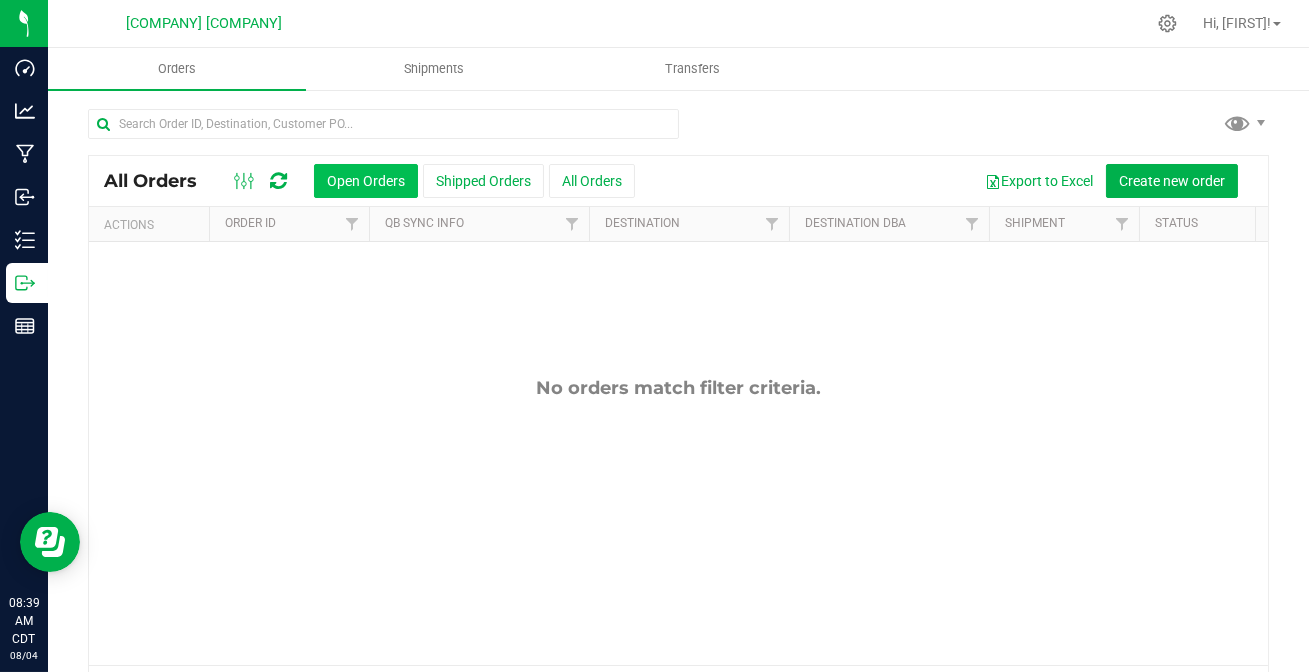 click on "Open Orders" at bounding box center [366, 181] 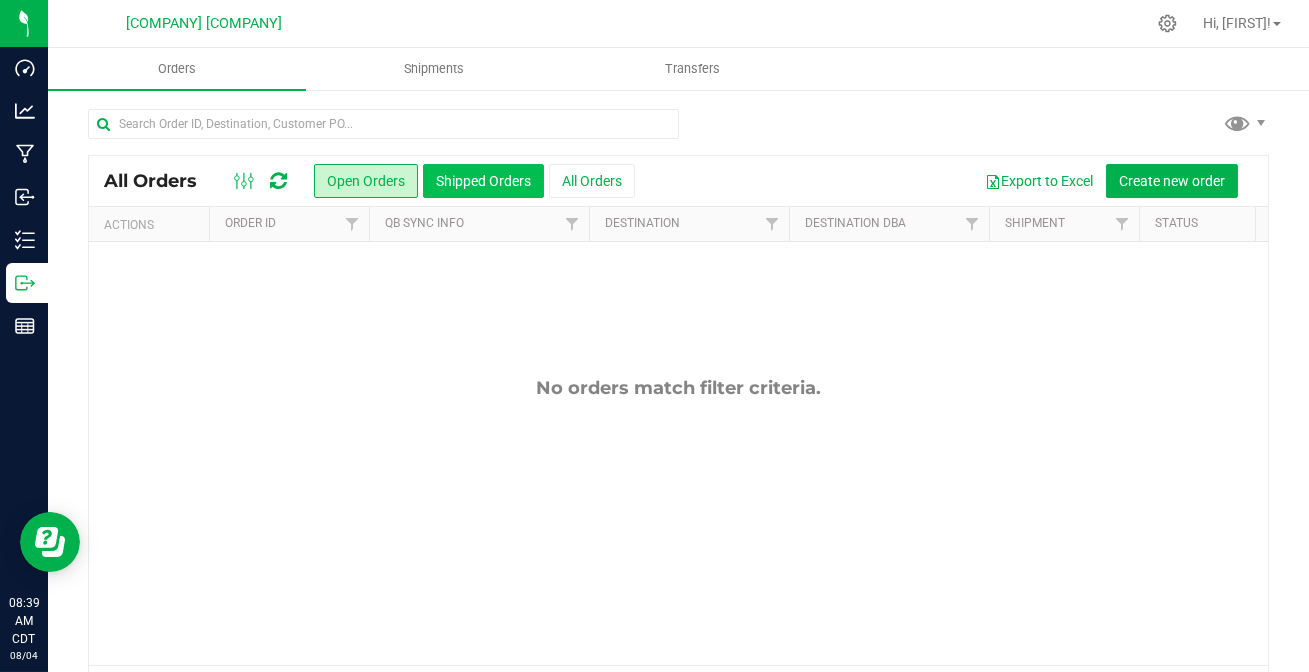 click on "Shipped Orders" at bounding box center (483, 181) 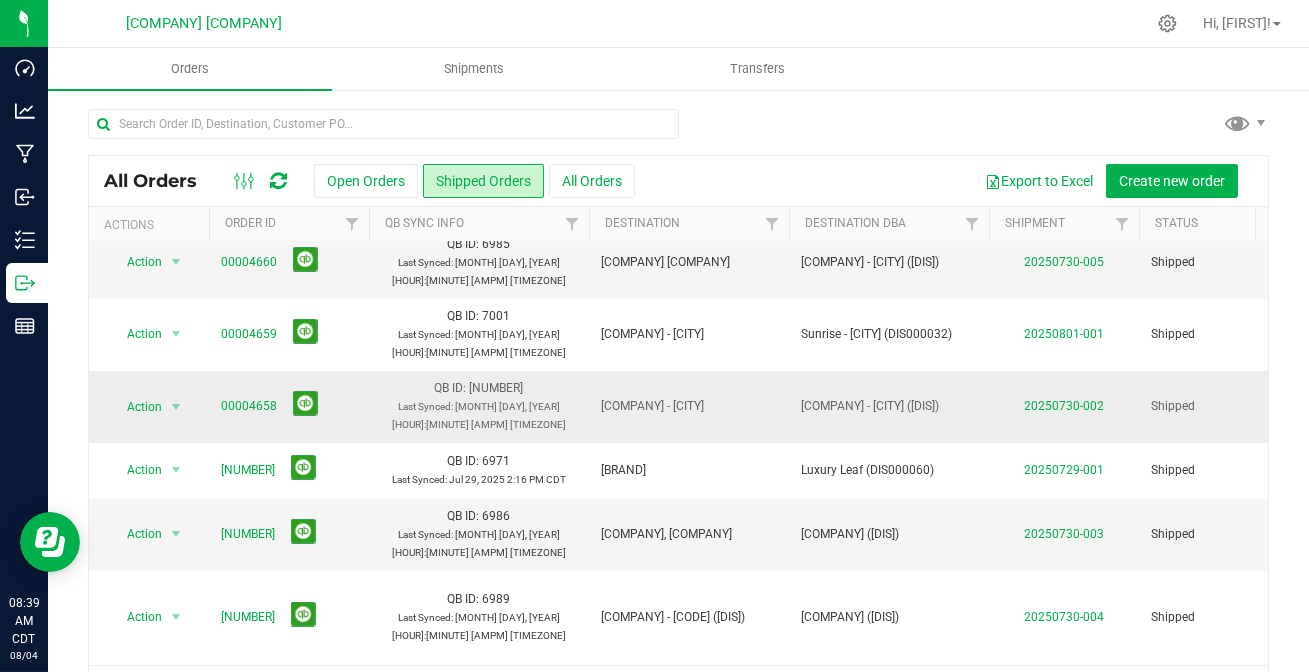 scroll, scrollTop: 0, scrollLeft: 0, axis: both 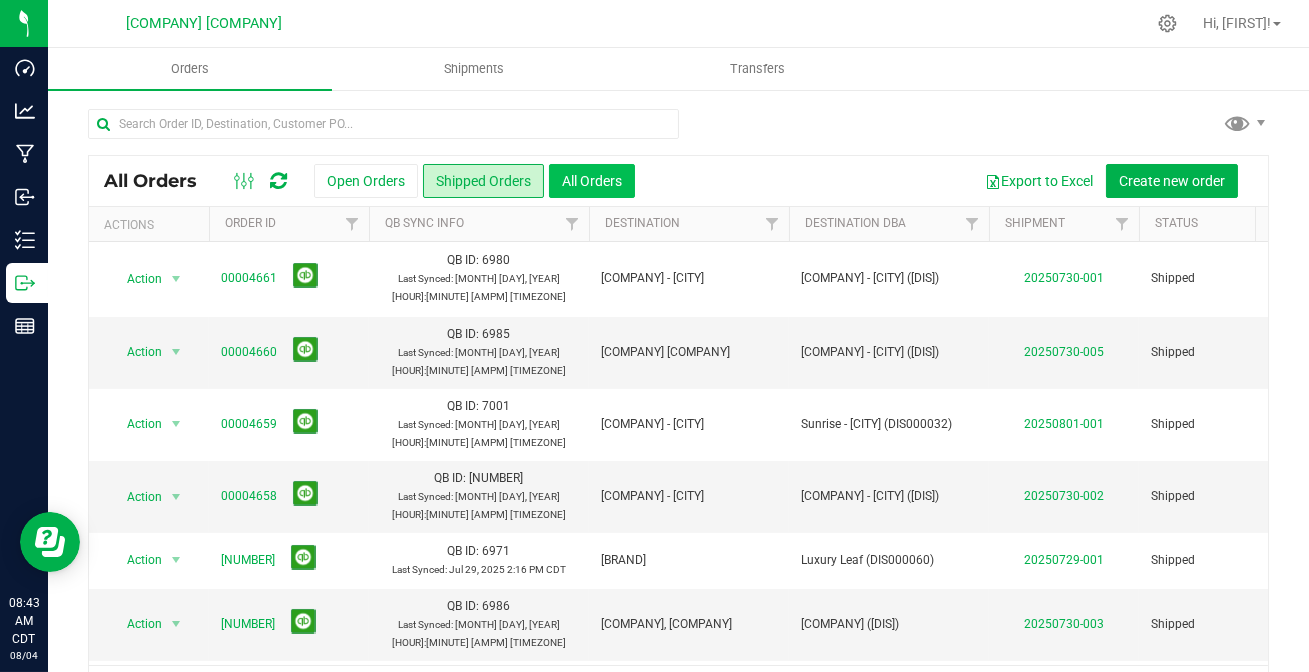 click on "All Orders" at bounding box center [592, 181] 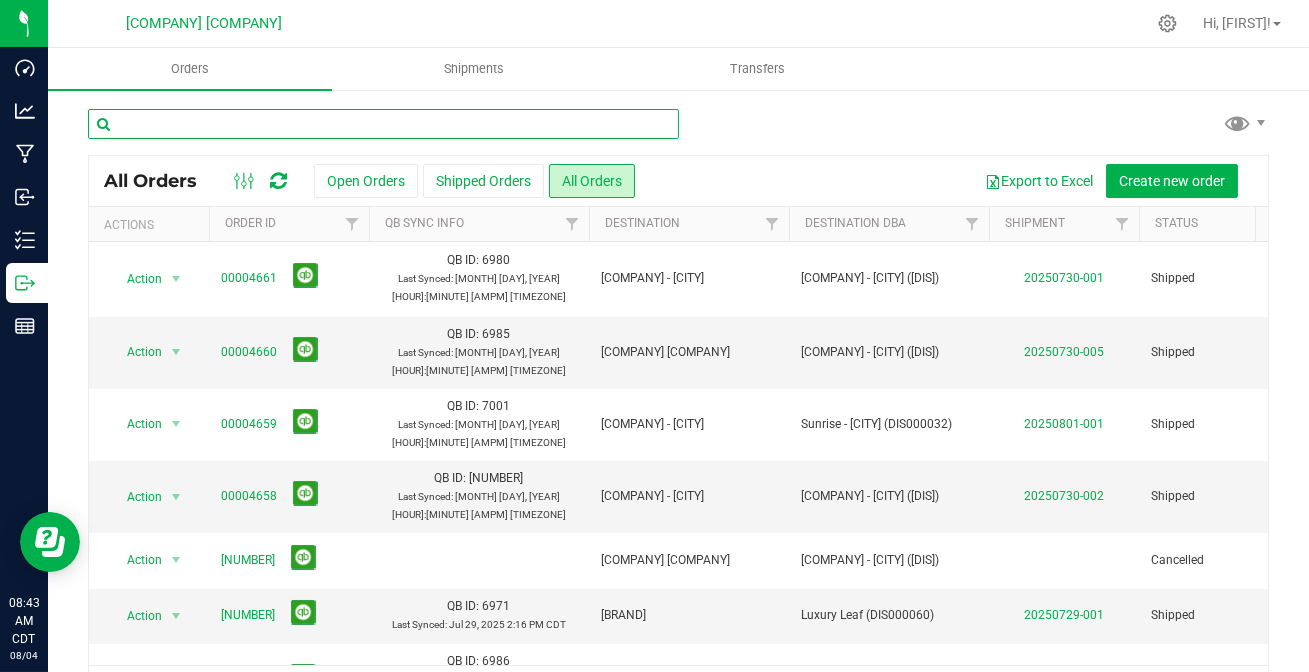 drag, startPoint x: 290, startPoint y: 125, endPoint x: 321, endPoint y: 129, distance: 31.257 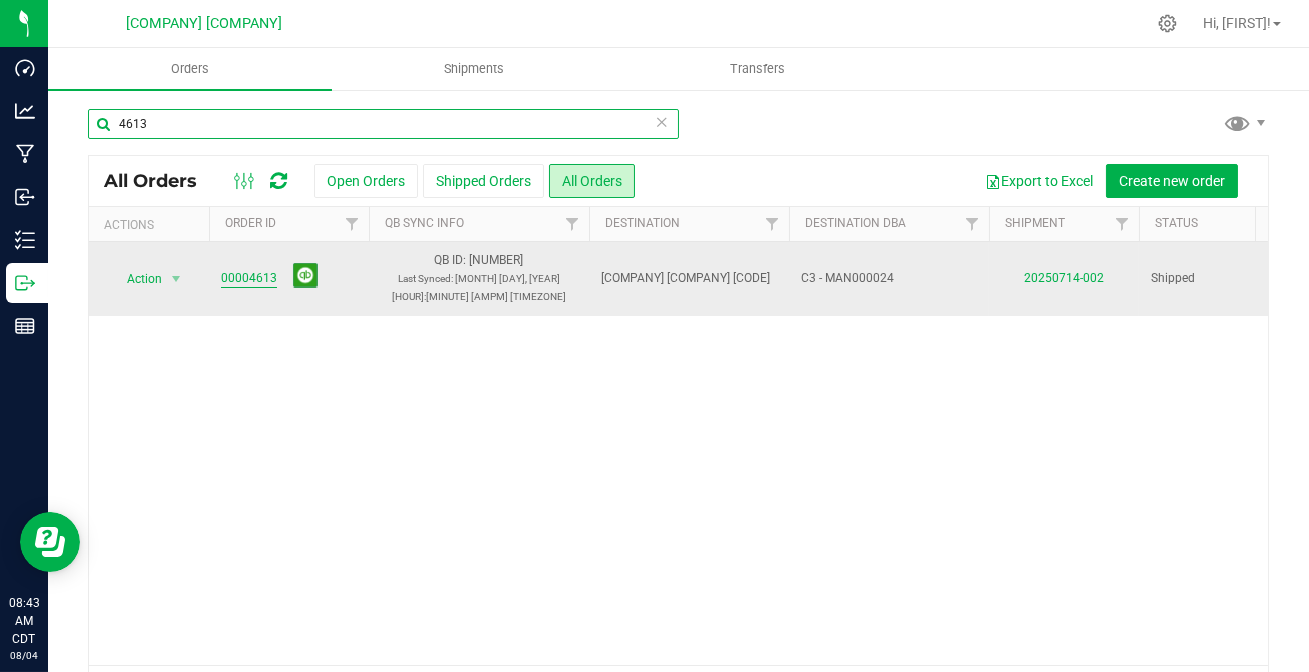 type on "4613" 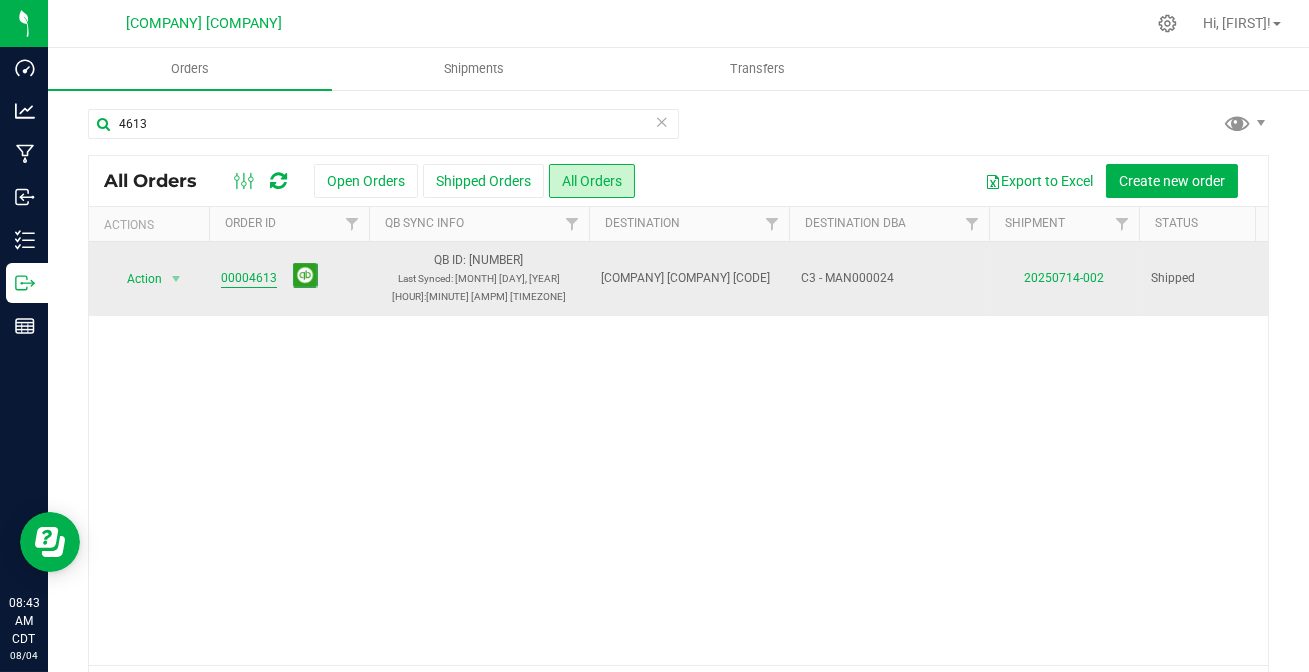 click on "00004613" at bounding box center [249, 278] 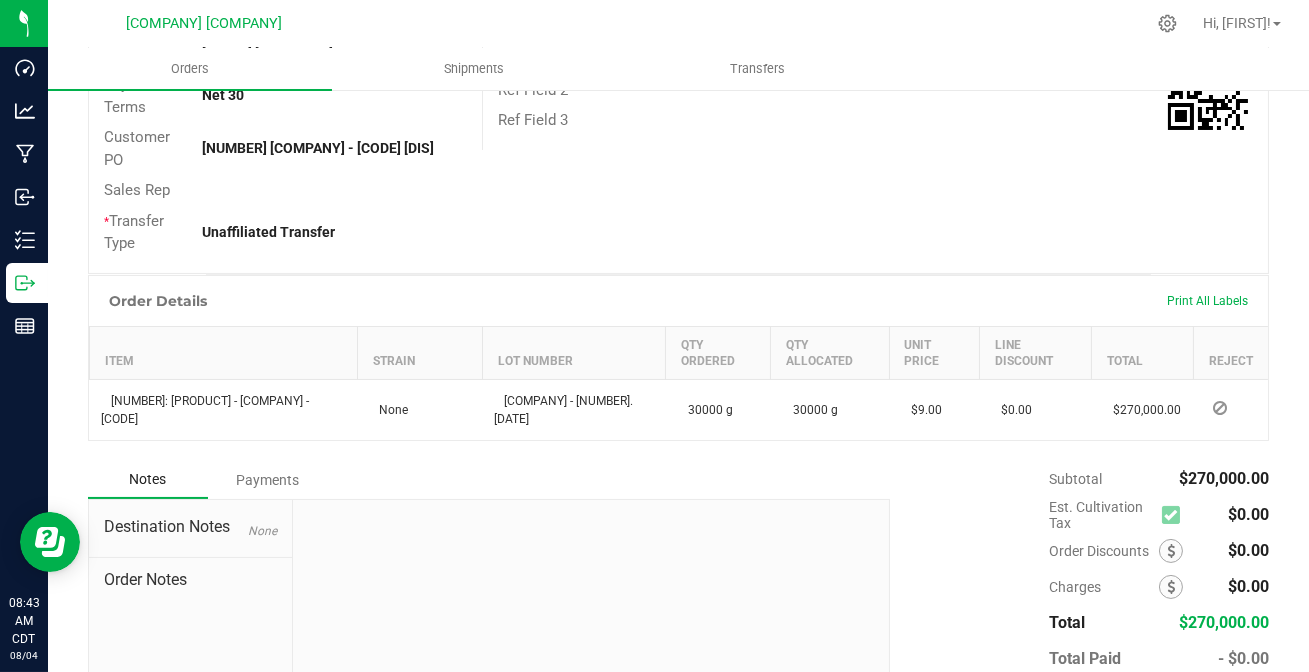 scroll, scrollTop: 530, scrollLeft: 0, axis: vertical 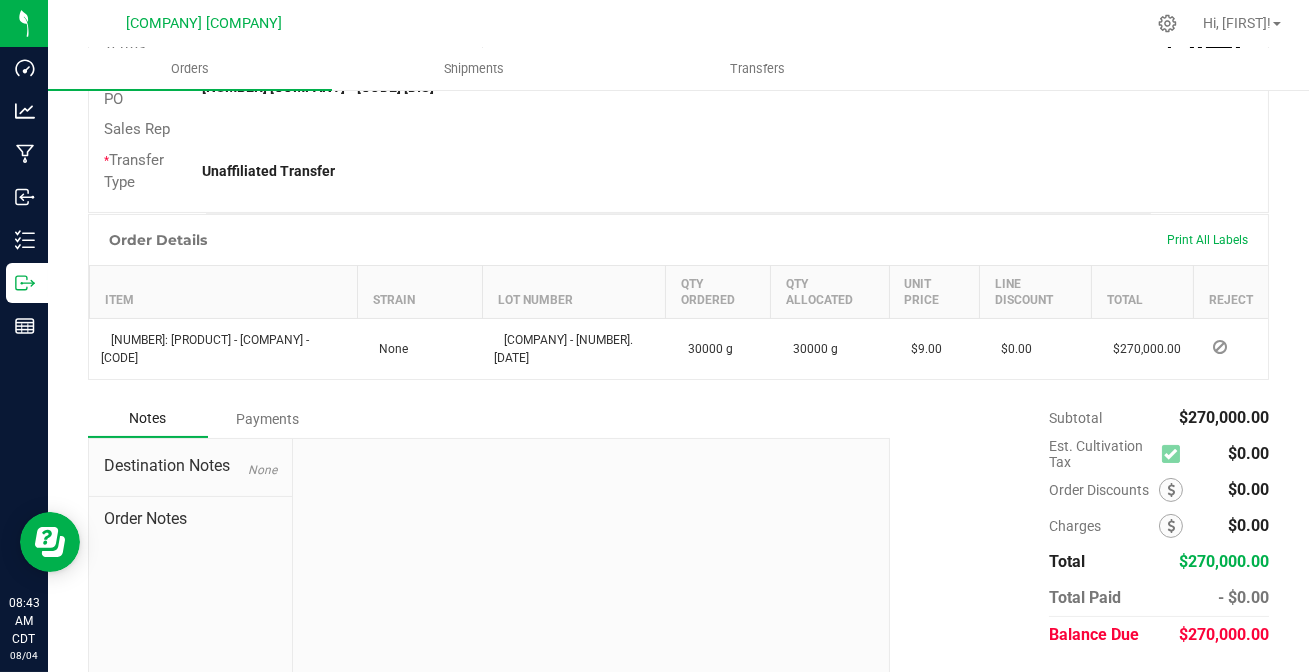 click on "Payments" at bounding box center (268, 419) 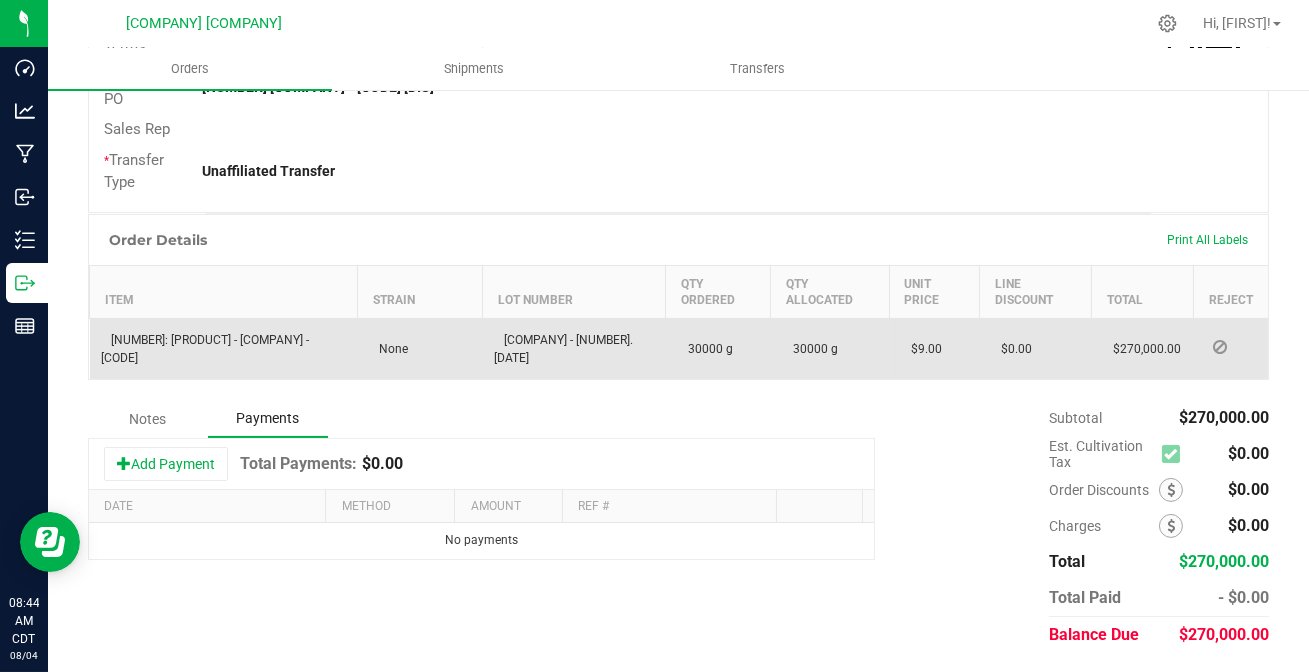 scroll, scrollTop: 476, scrollLeft: 0, axis: vertical 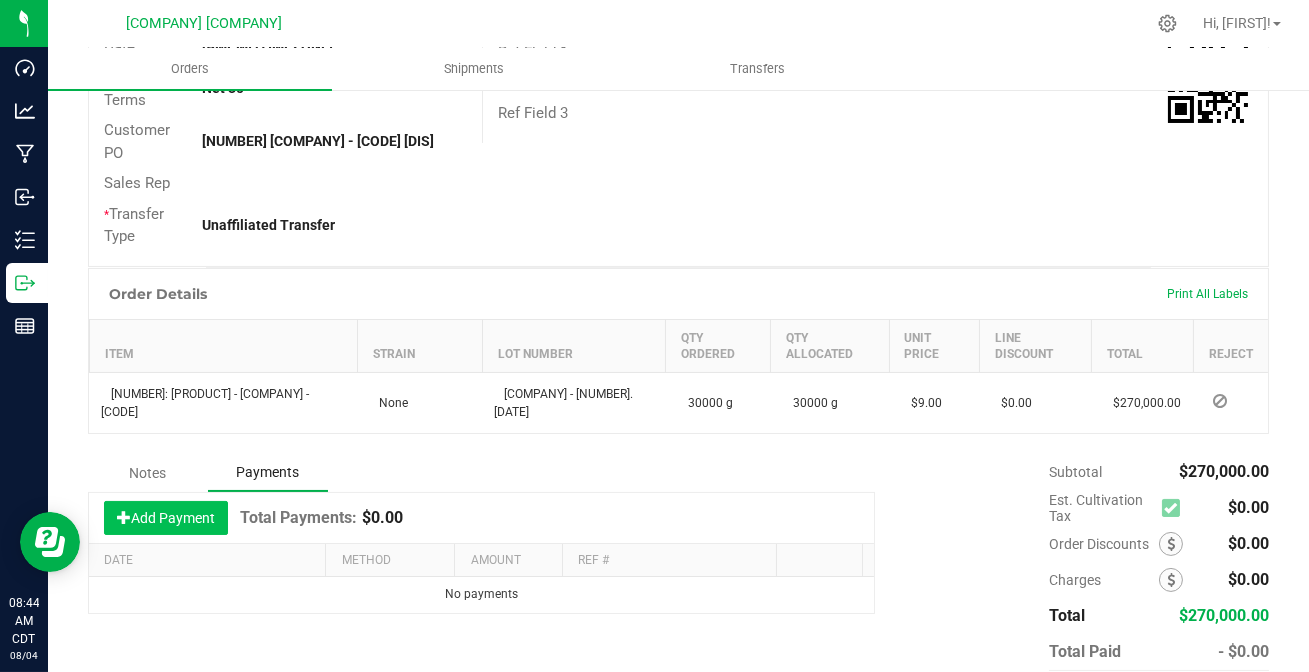 click on "Add Payment" at bounding box center (166, 518) 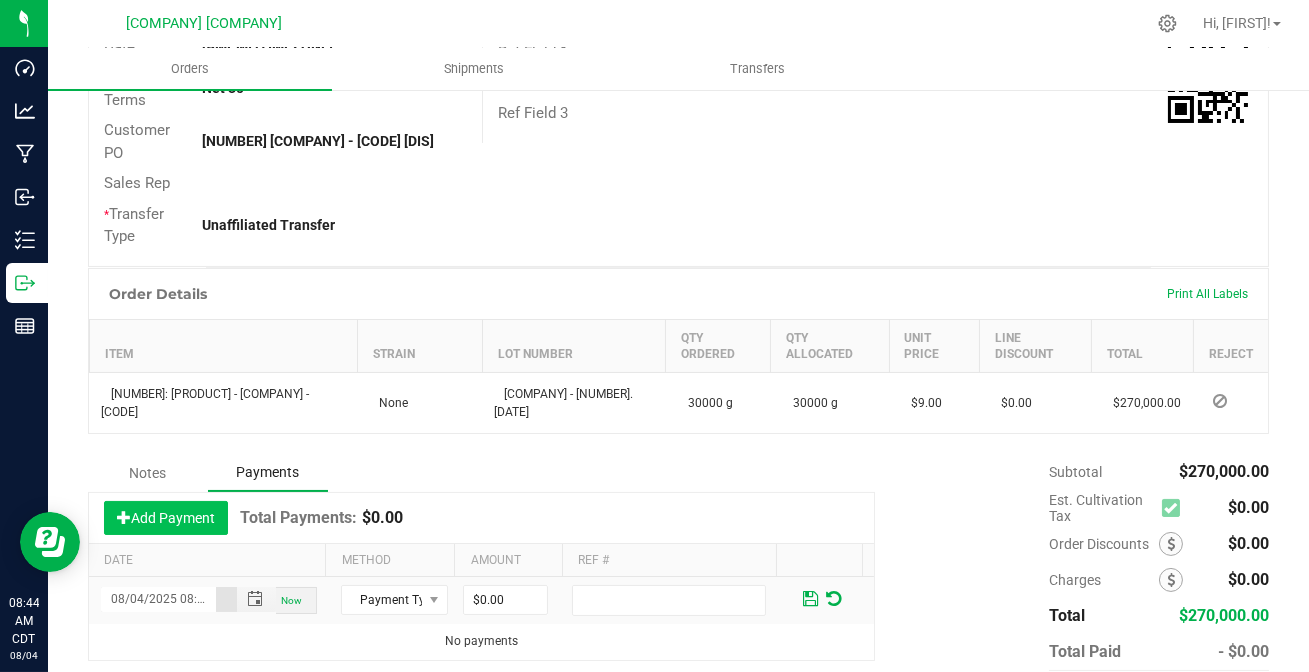 scroll, scrollTop: 0, scrollLeft: 27, axis: horizontal 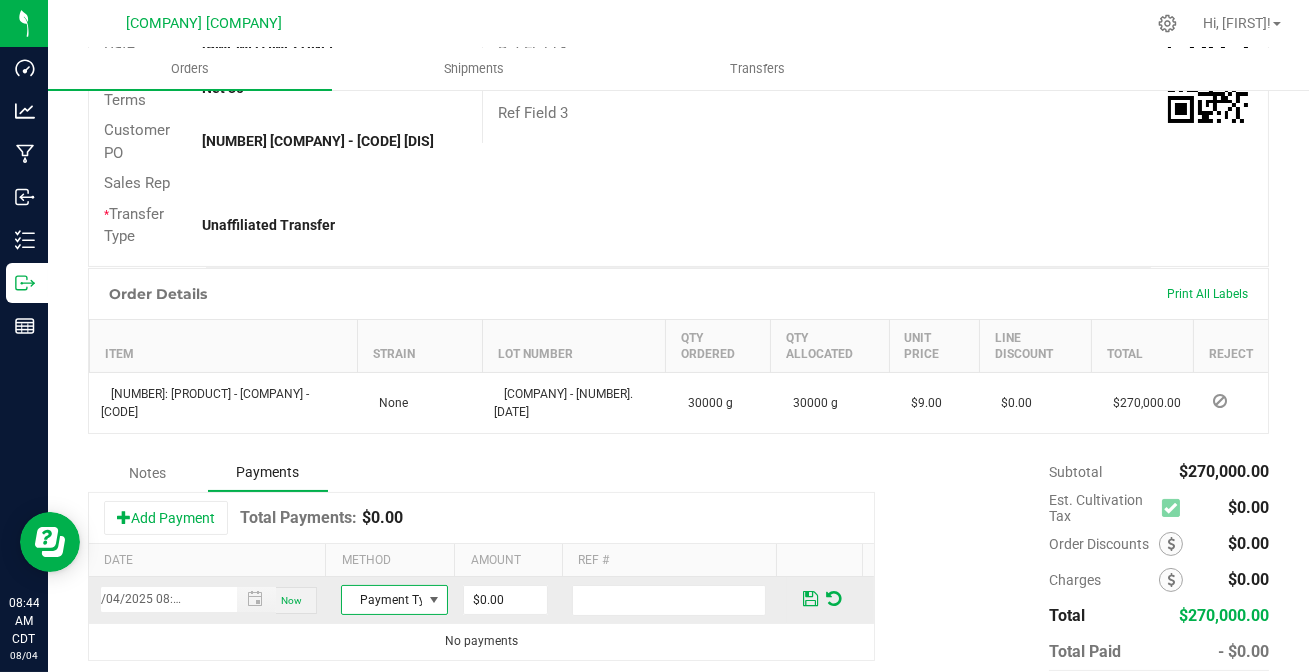 click on "Payment Type" at bounding box center [382, 600] 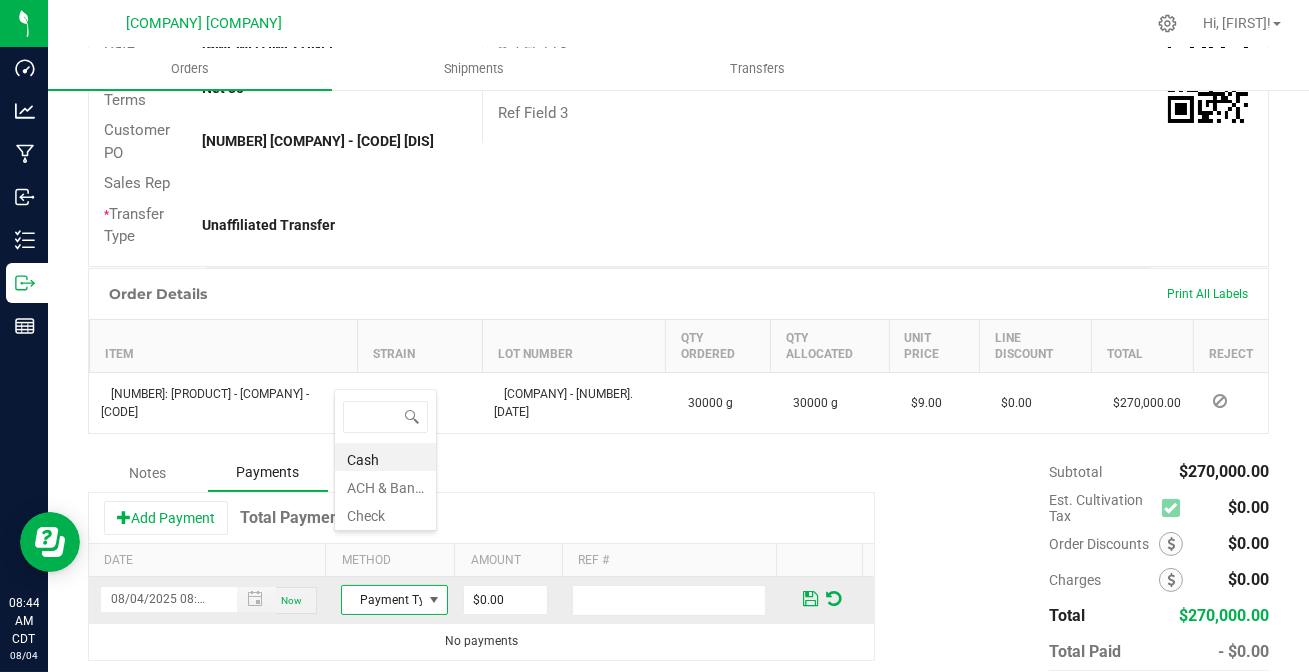 scroll, scrollTop: 99970, scrollLeft: 99897, axis: both 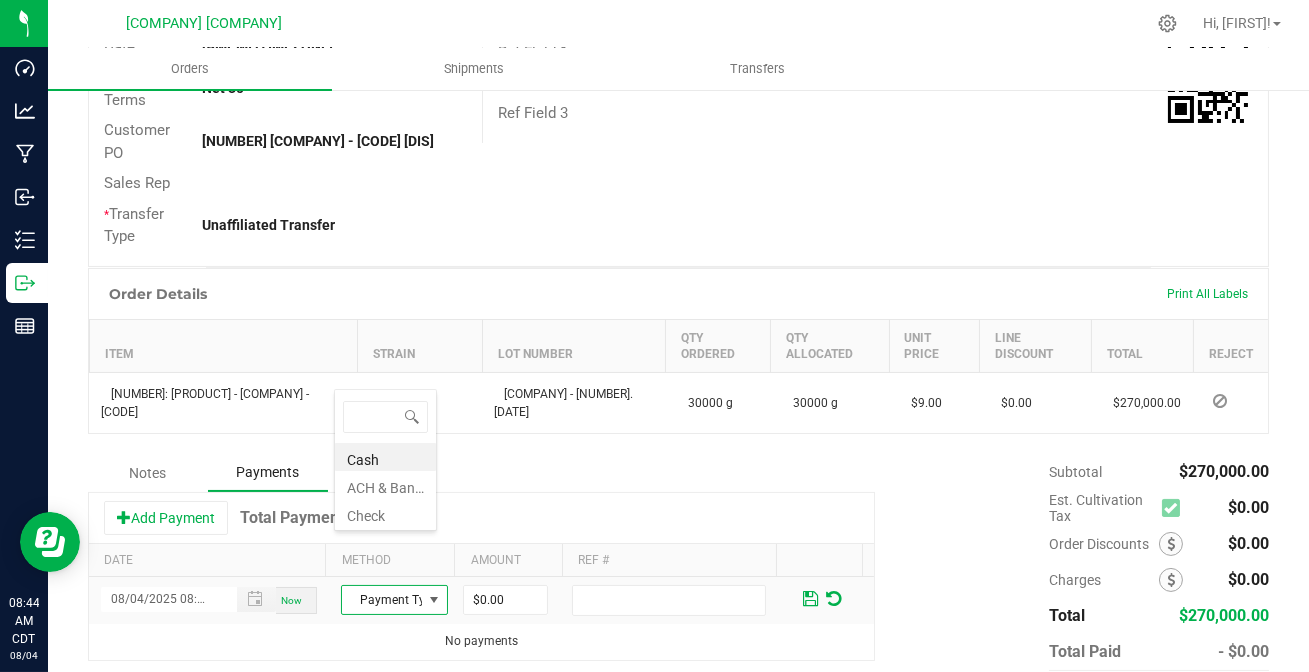 click on "ACH & Bank Transfer" at bounding box center [385, 485] 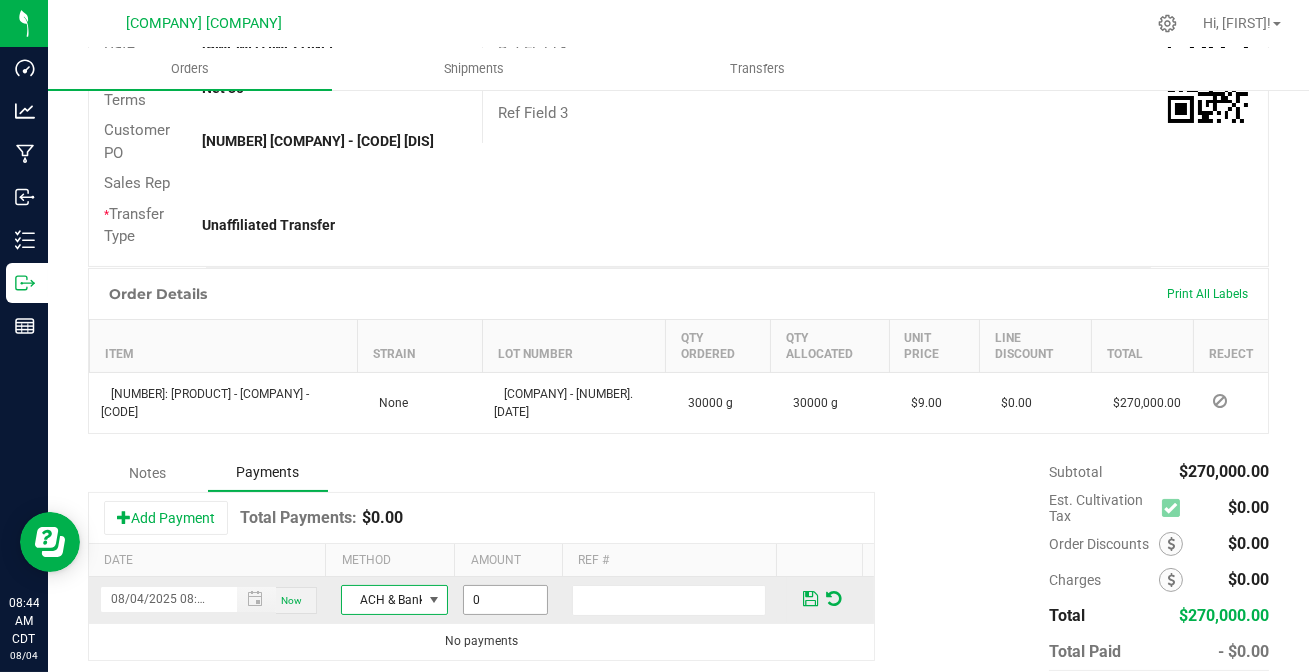 click on "0" at bounding box center (505, 600) 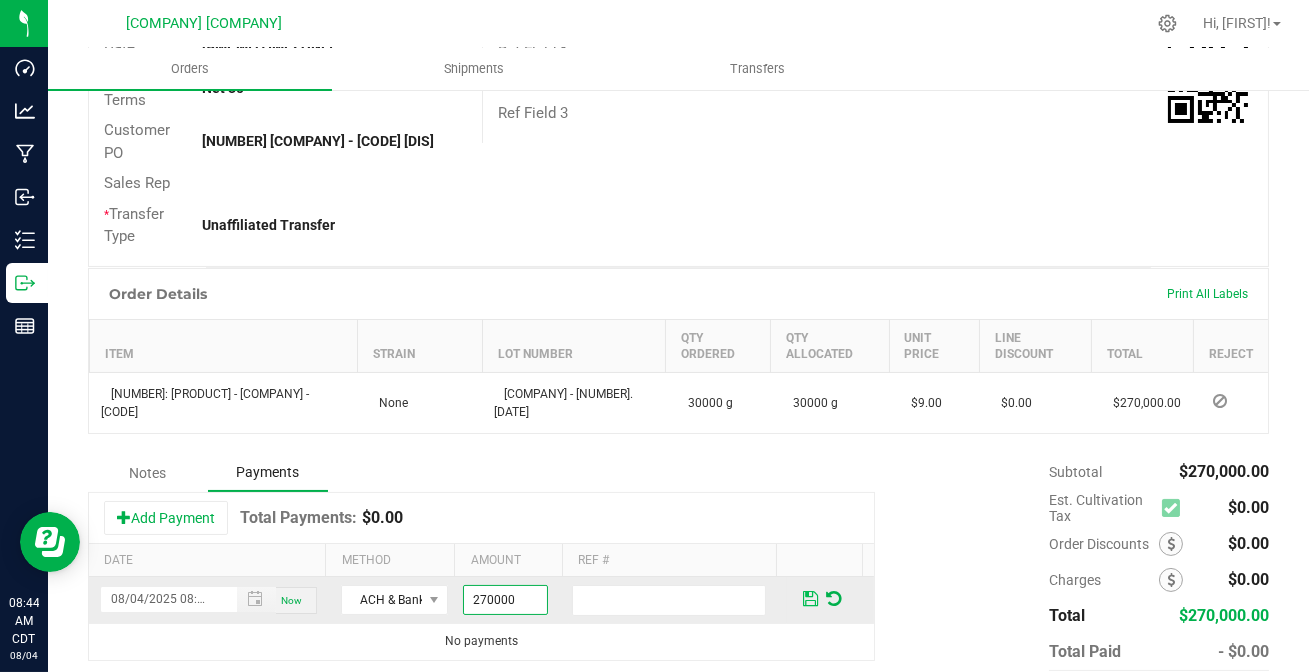 type on "$270,000.00" 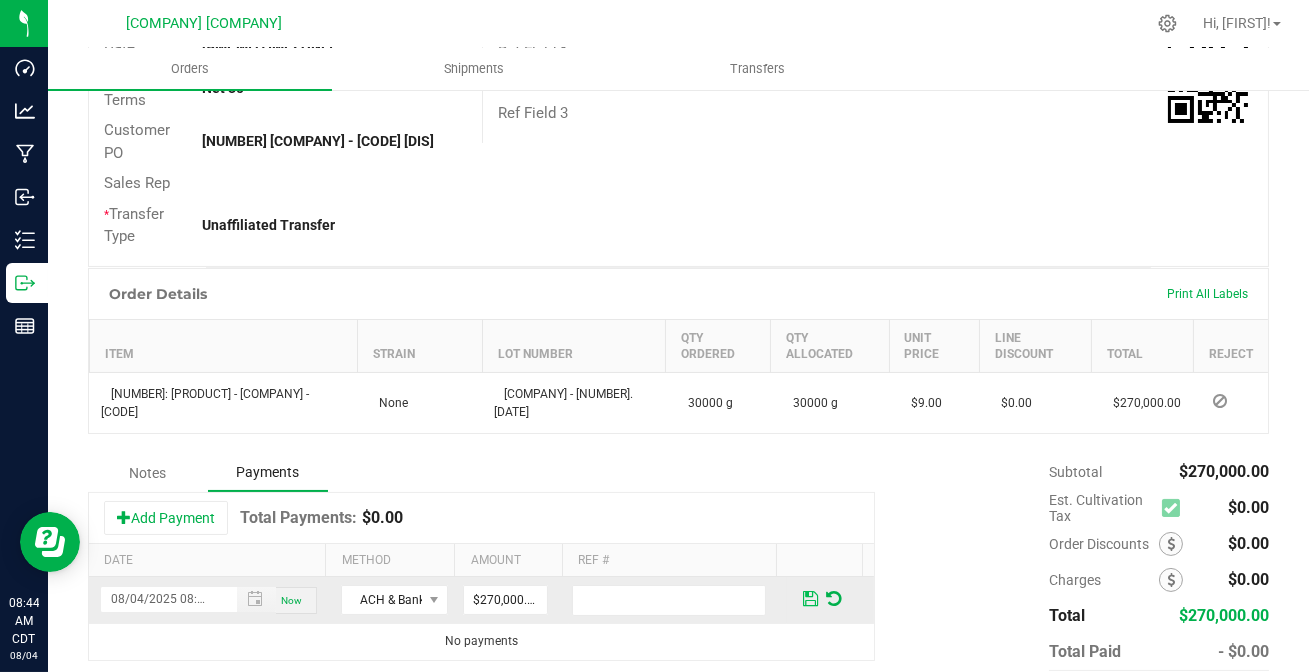 click at bounding box center (810, 599) 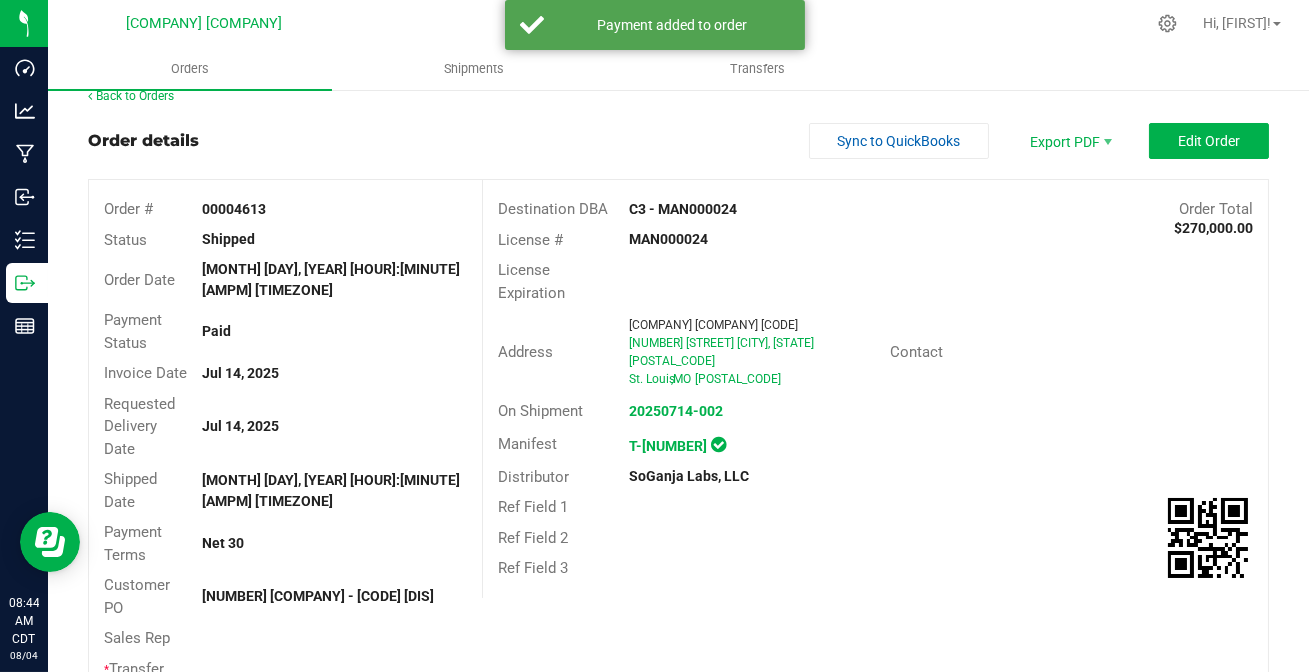 scroll, scrollTop: 0, scrollLeft: 0, axis: both 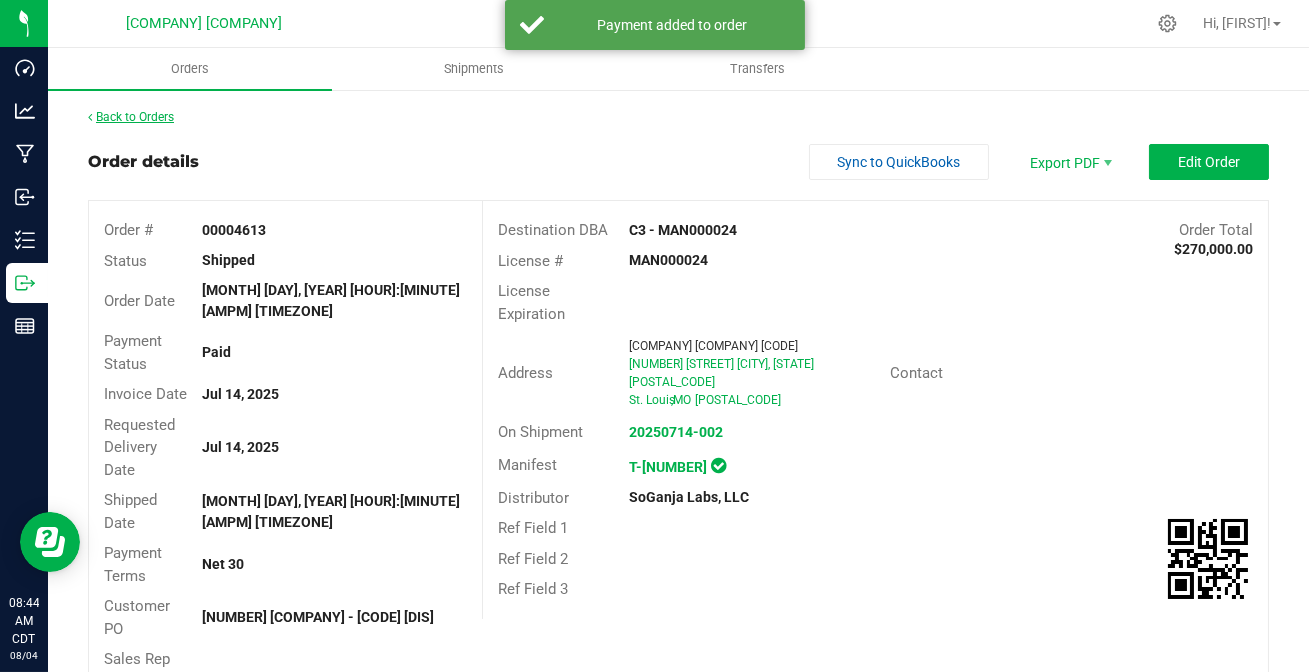 click on "Back to Orders" at bounding box center (131, 117) 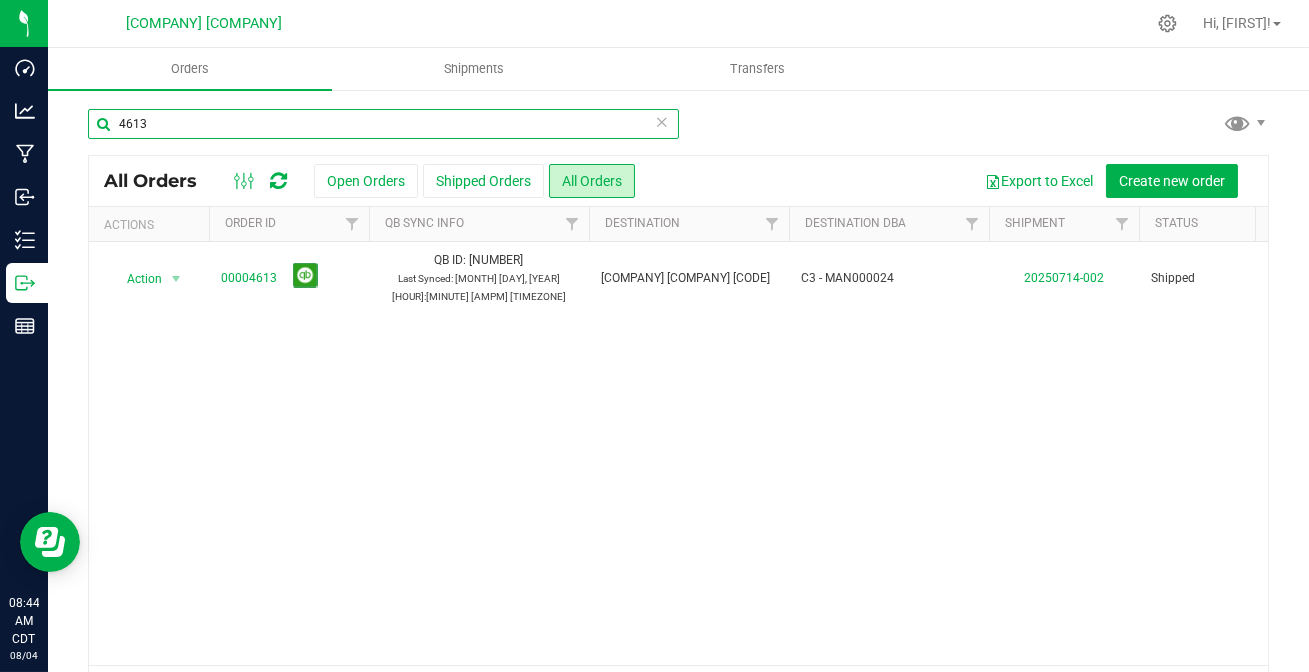 click on "4613" at bounding box center (383, 124) 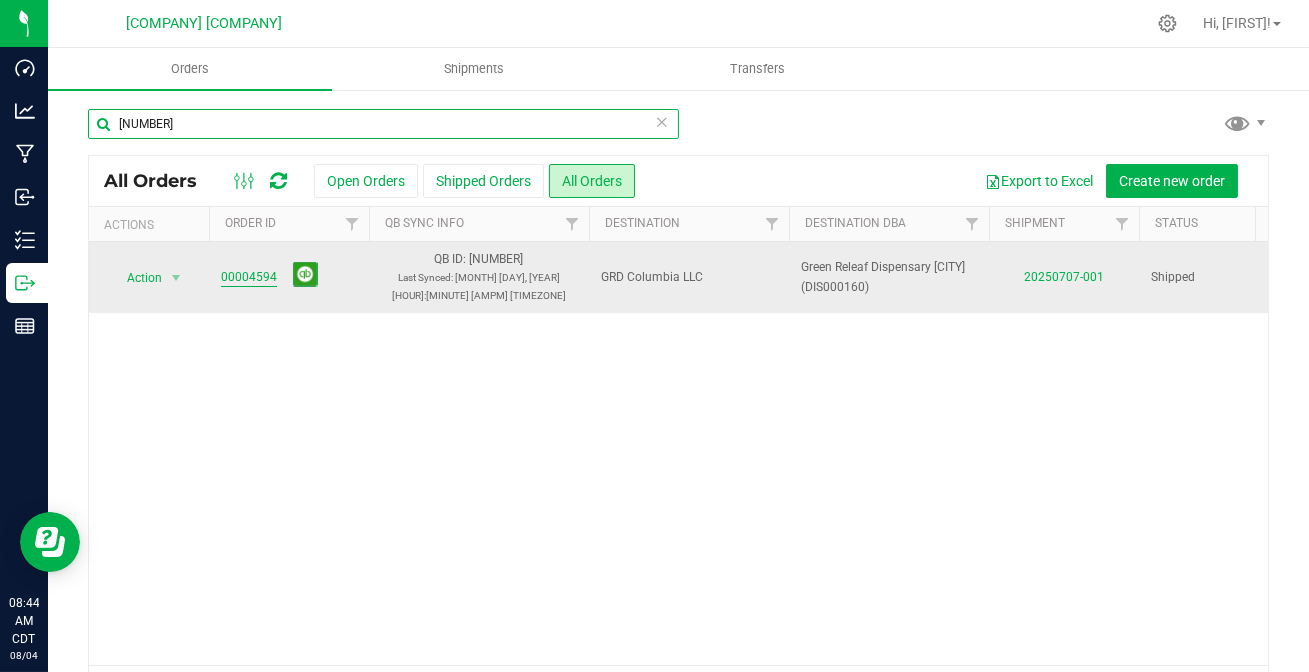 type on "[NUMBER]" 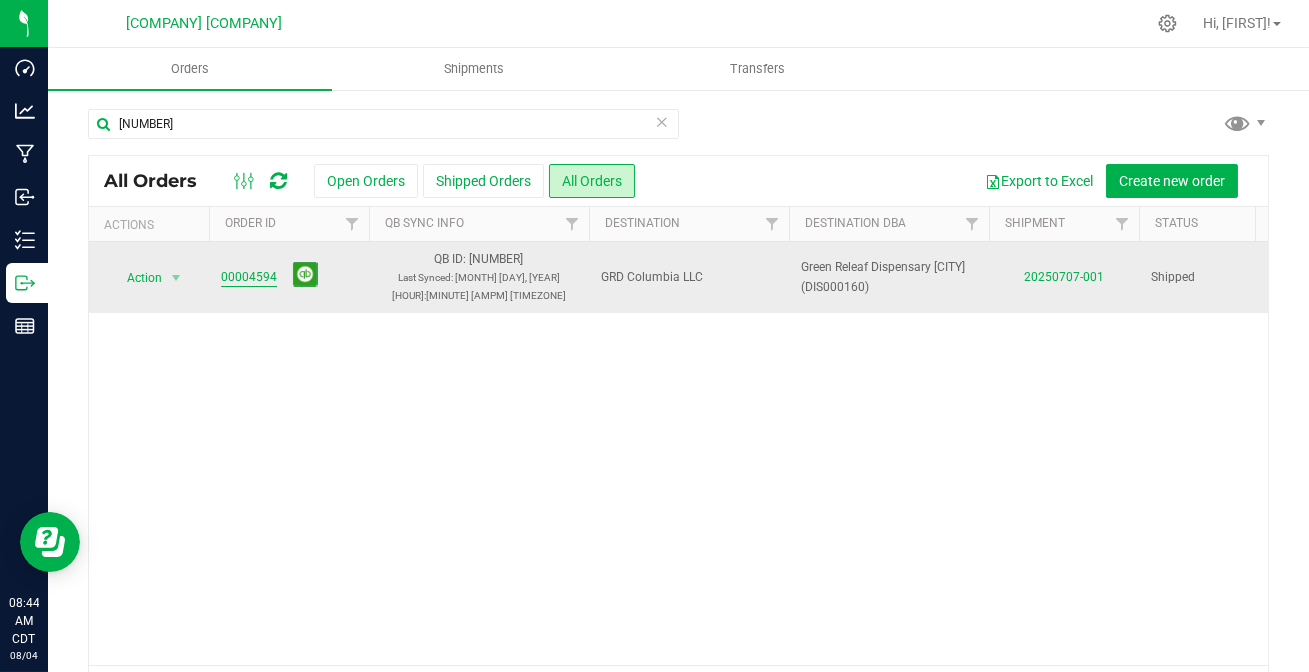 click on "00004594" at bounding box center (249, 277) 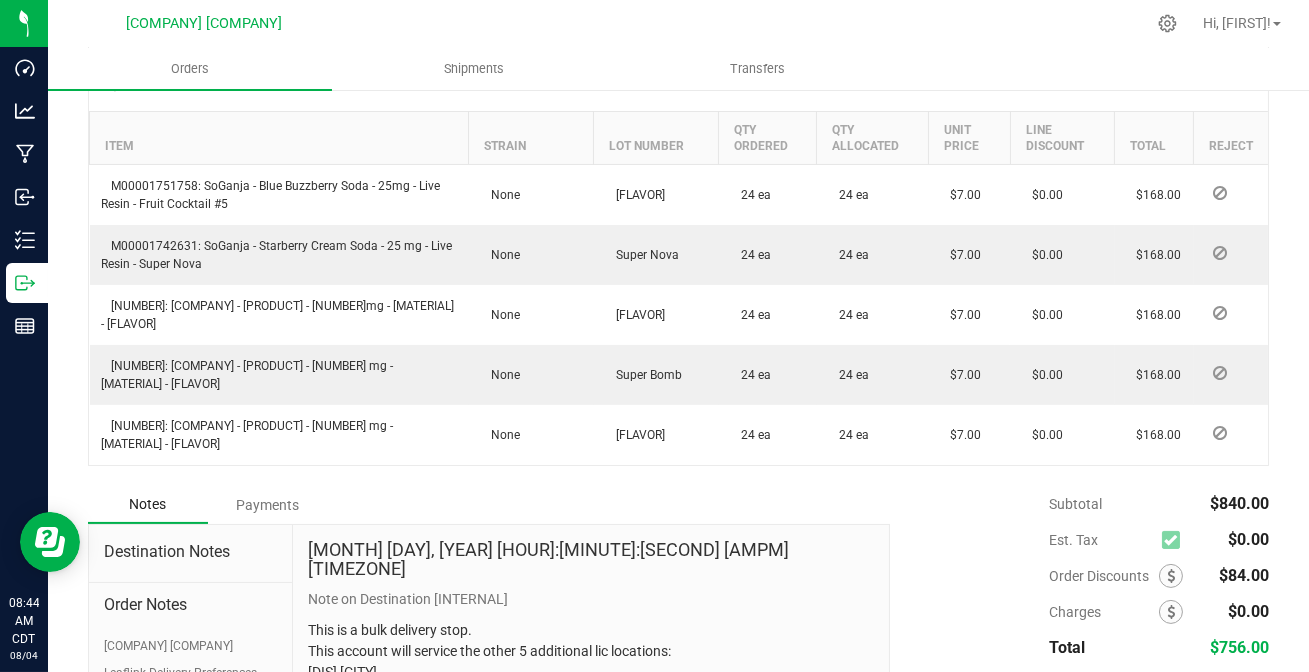 scroll, scrollTop: 804, scrollLeft: 0, axis: vertical 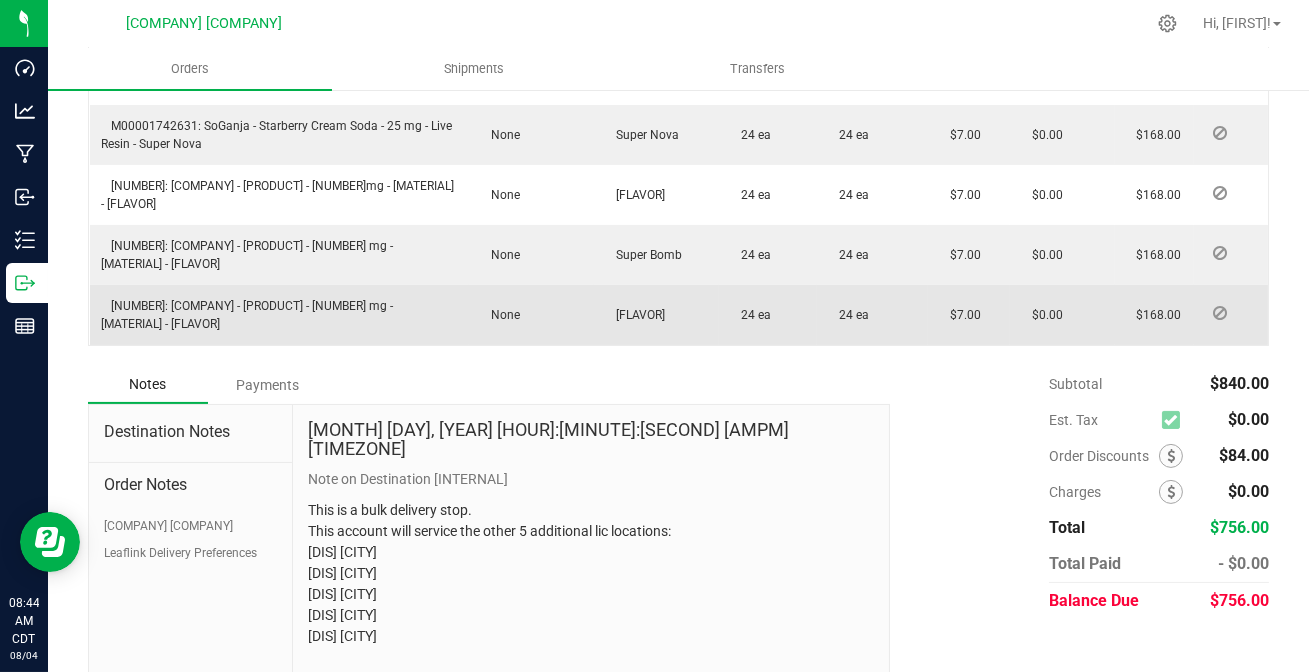 click on "Payments" at bounding box center [268, 385] 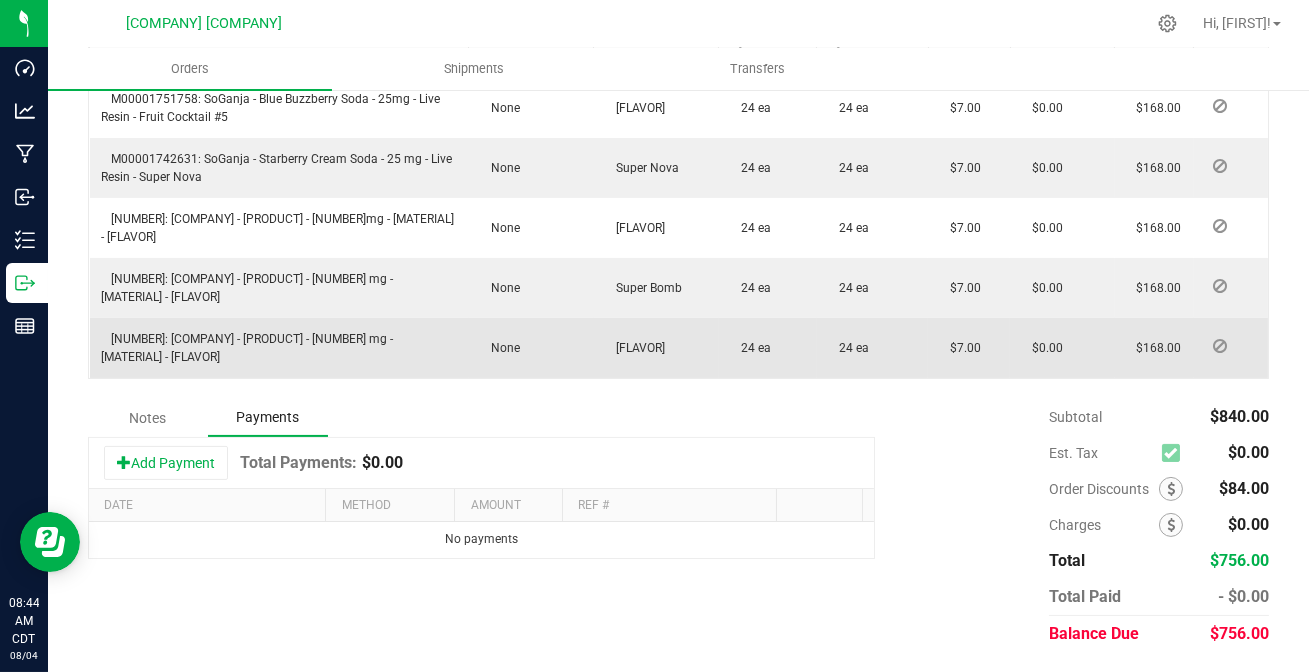 scroll, scrollTop: 750, scrollLeft: 0, axis: vertical 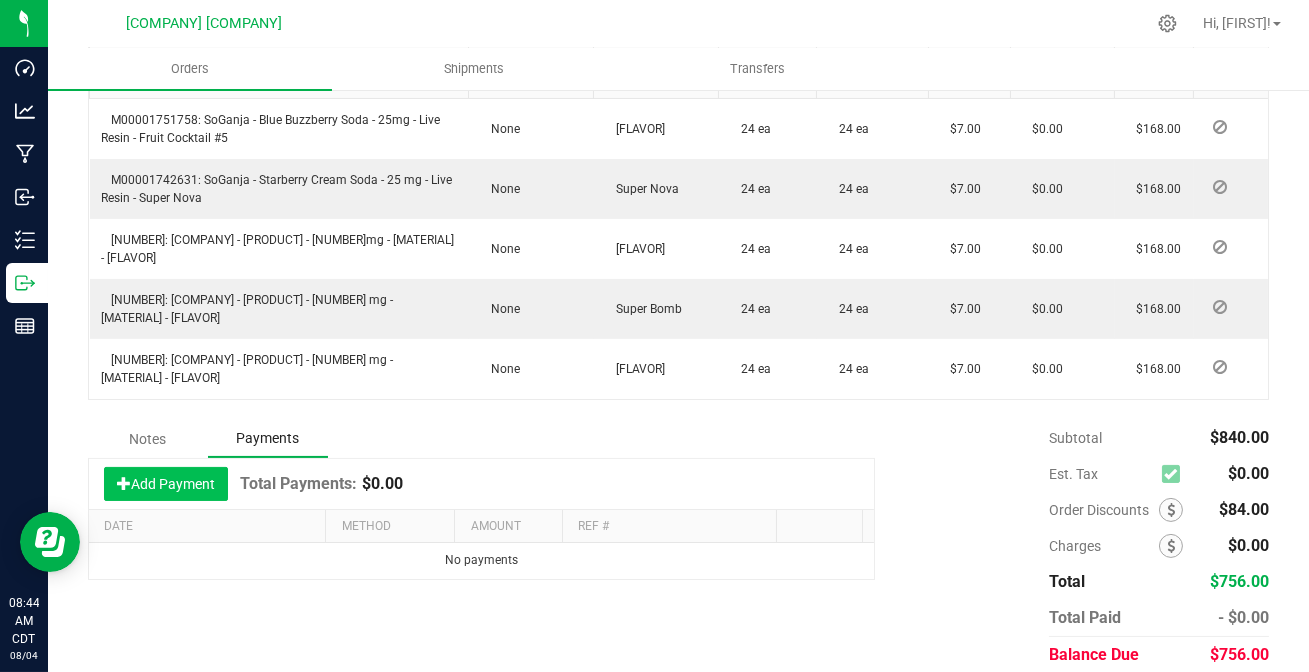 drag, startPoint x: 183, startPoint y: 464, endPoint x: 191, endPoint y: 472, distance: 11.313708 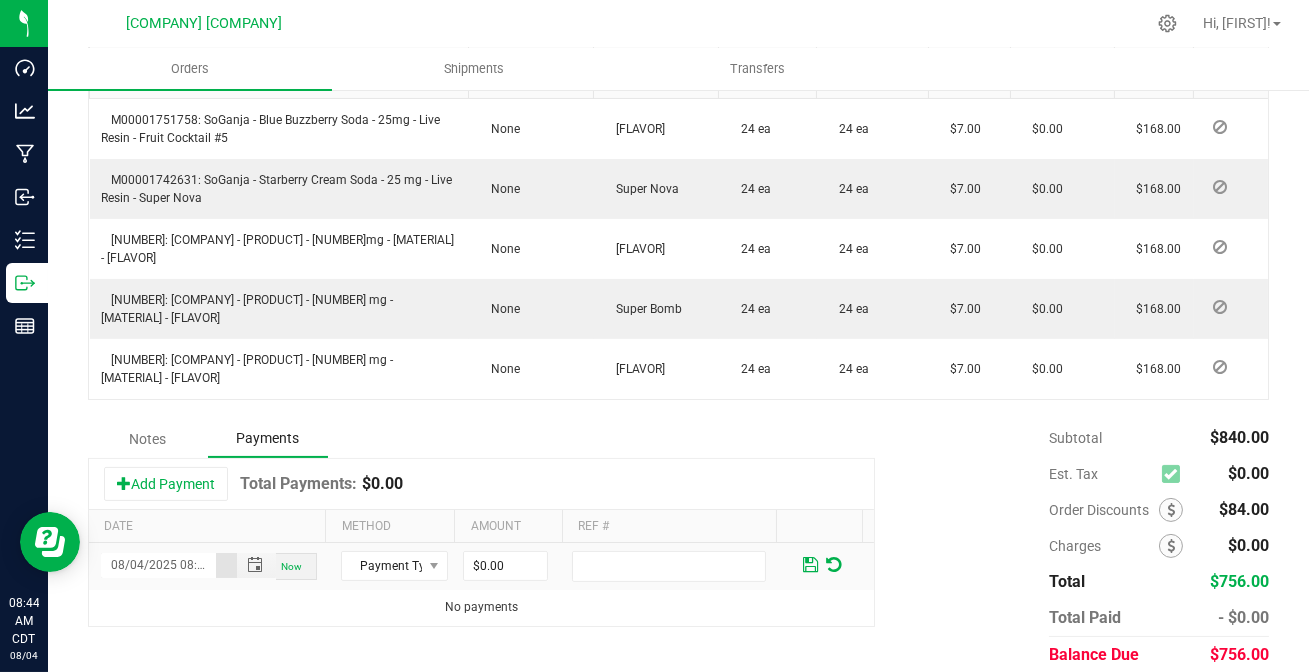 scroll, scrollTop: 0, scrollLeft: 27, axis: horizontal 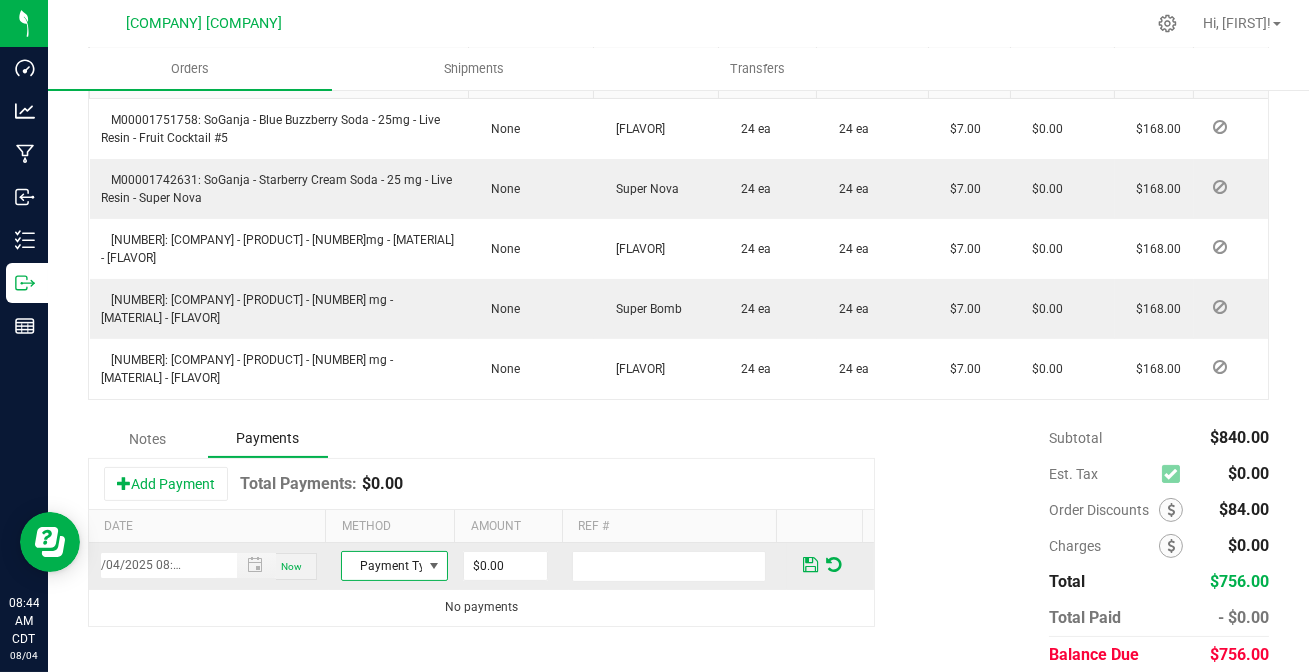click on "Payment Type" at bounding box center (382, 566) 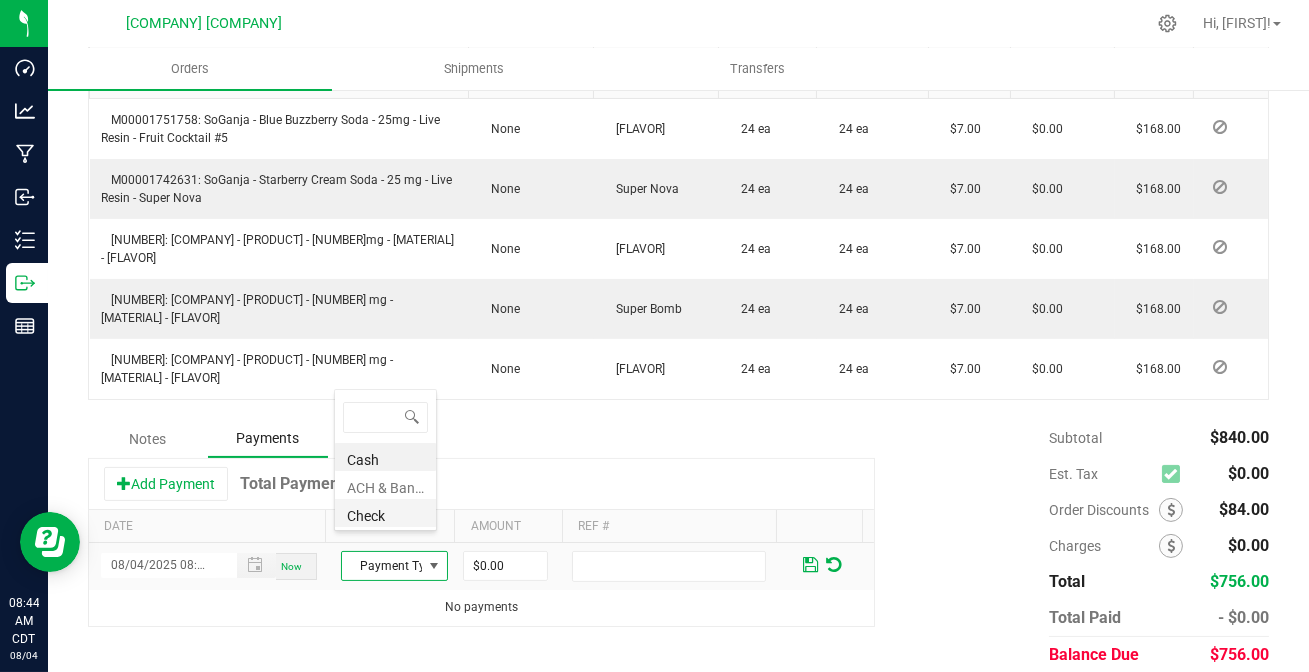 scroll, scrollTop: 99970, scrollLeft: 99897, axis: both 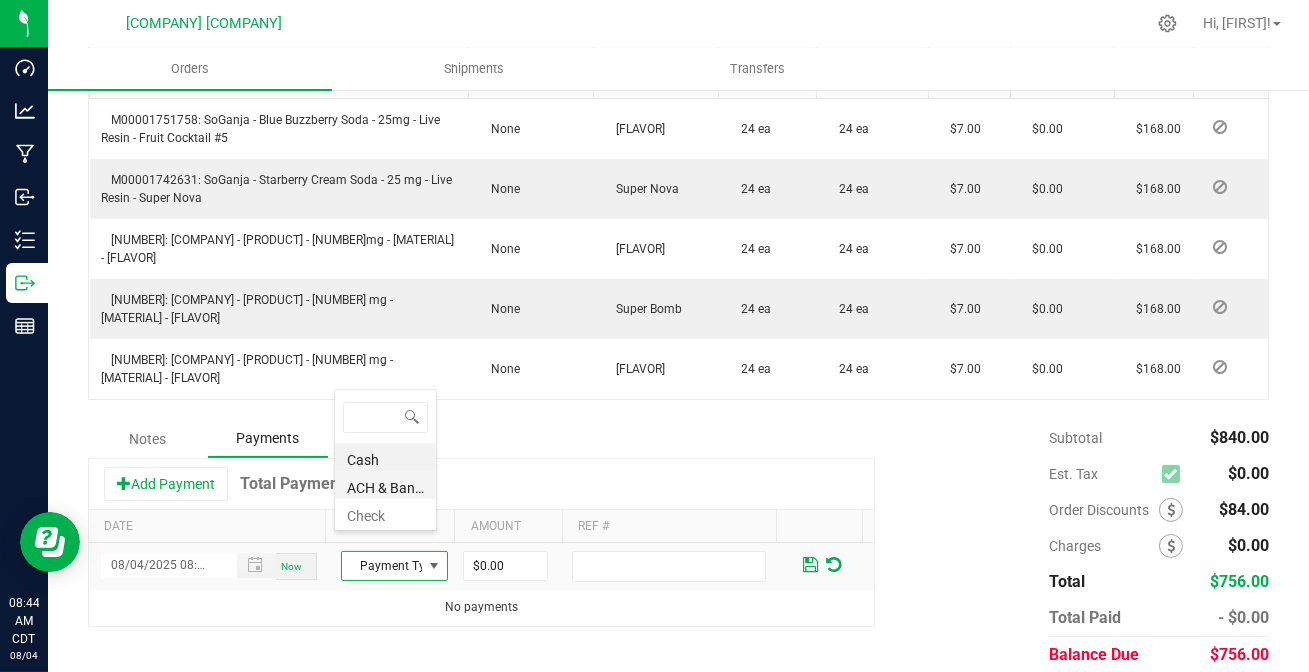 click on "ACH & Bank Transfer" at bounding box center [385, 485] 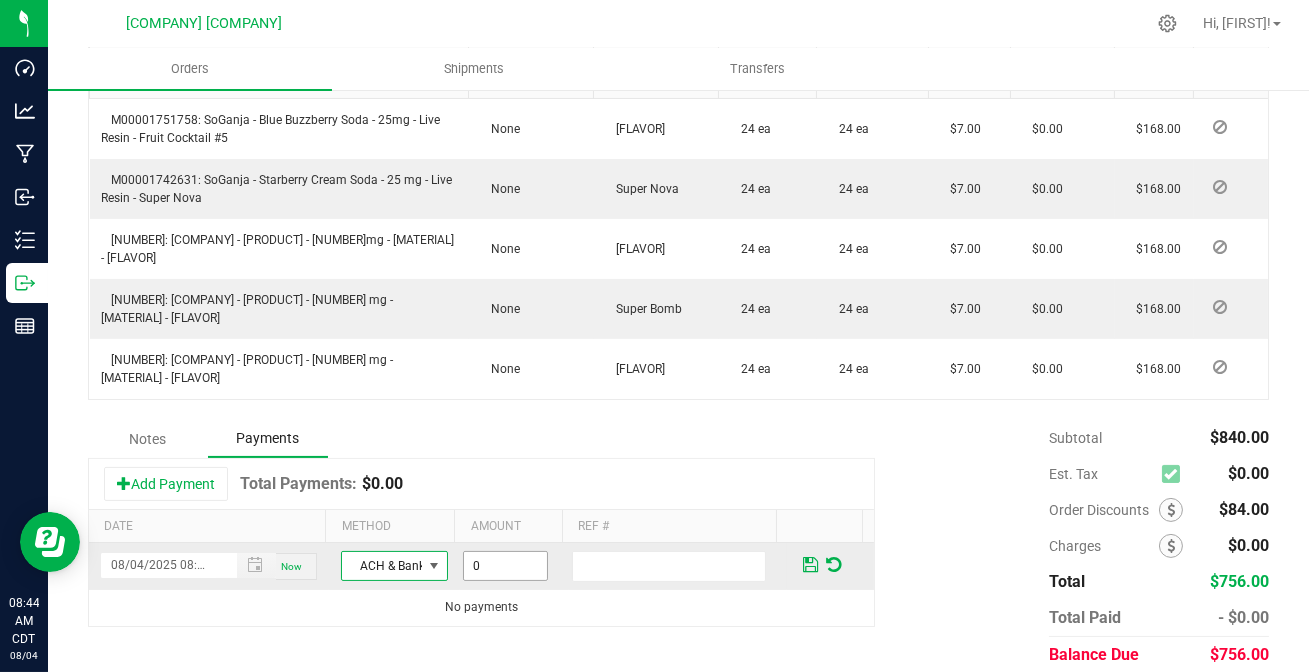 click on "0" at bounding box center (505, 566) 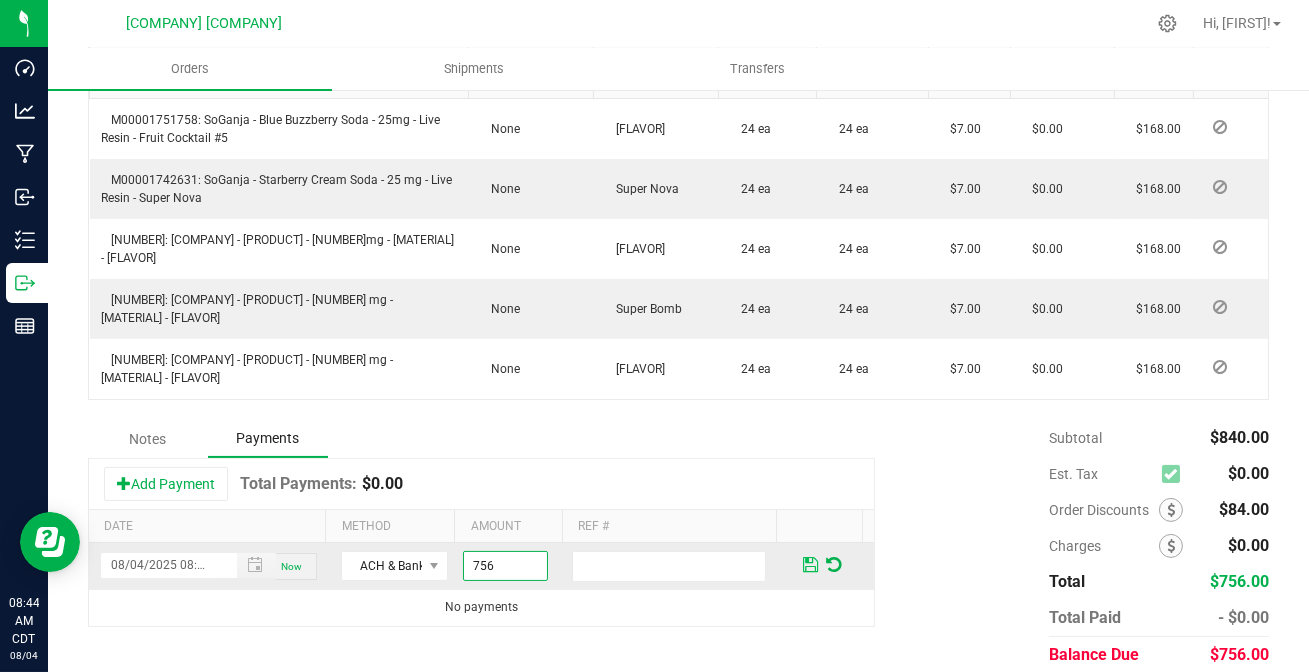 type on "$756.00" 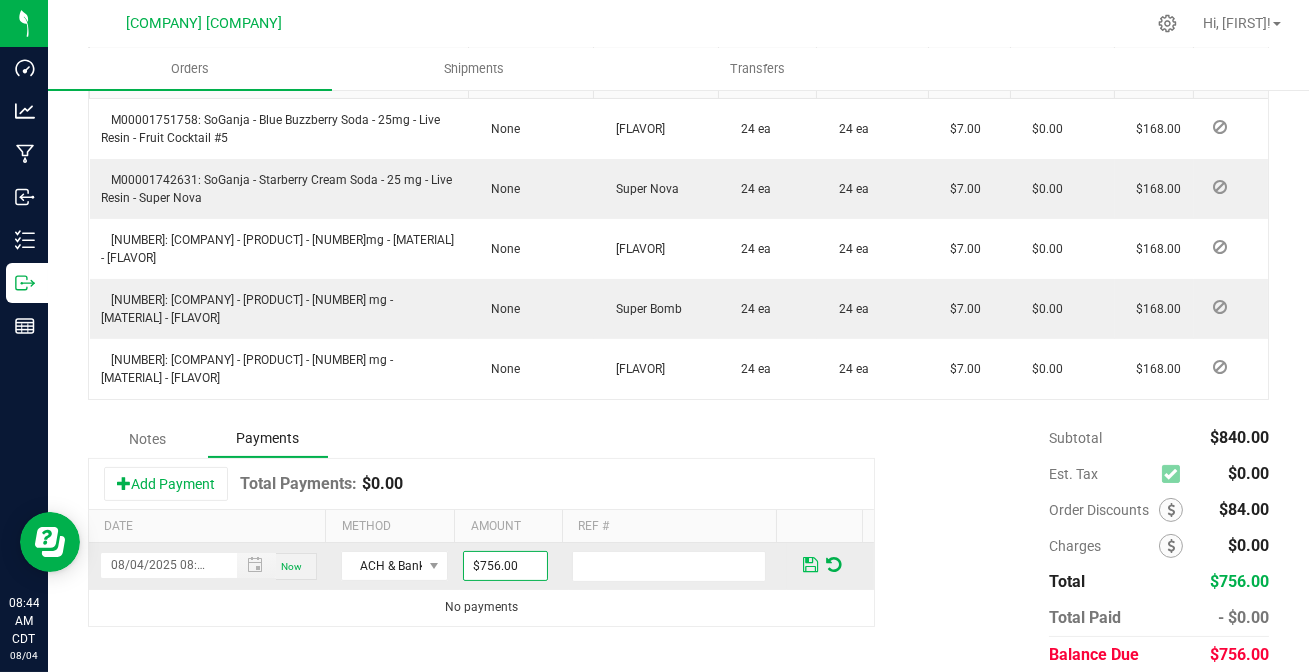 click at bounding box center (810, 565) 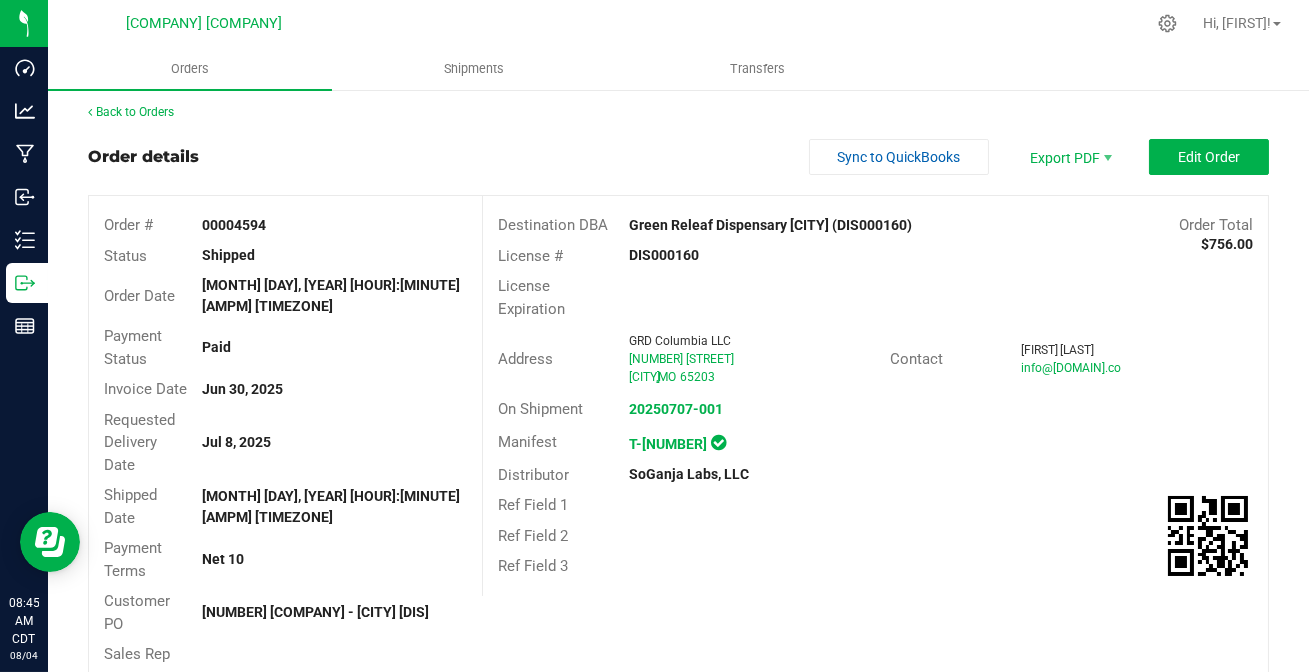 scroll, scrollTop: 0, scrollLeft: 0, axis: both 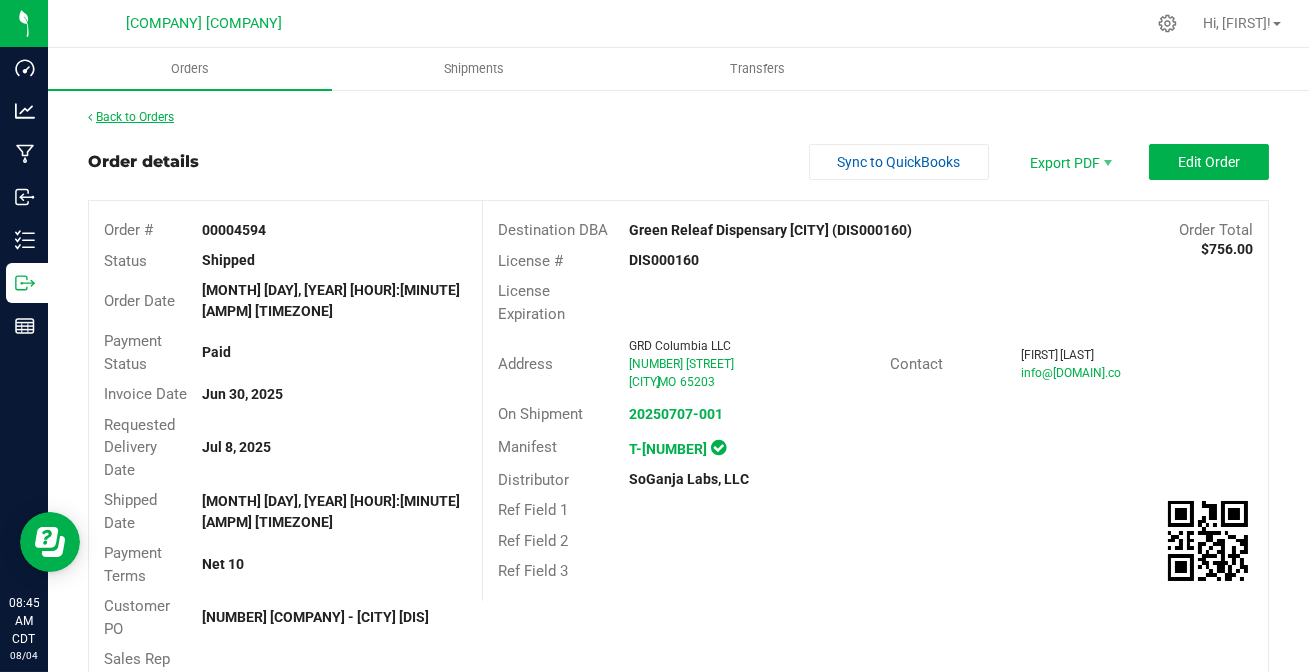 click on "Back to Orders" at bounding box center [131, 117] 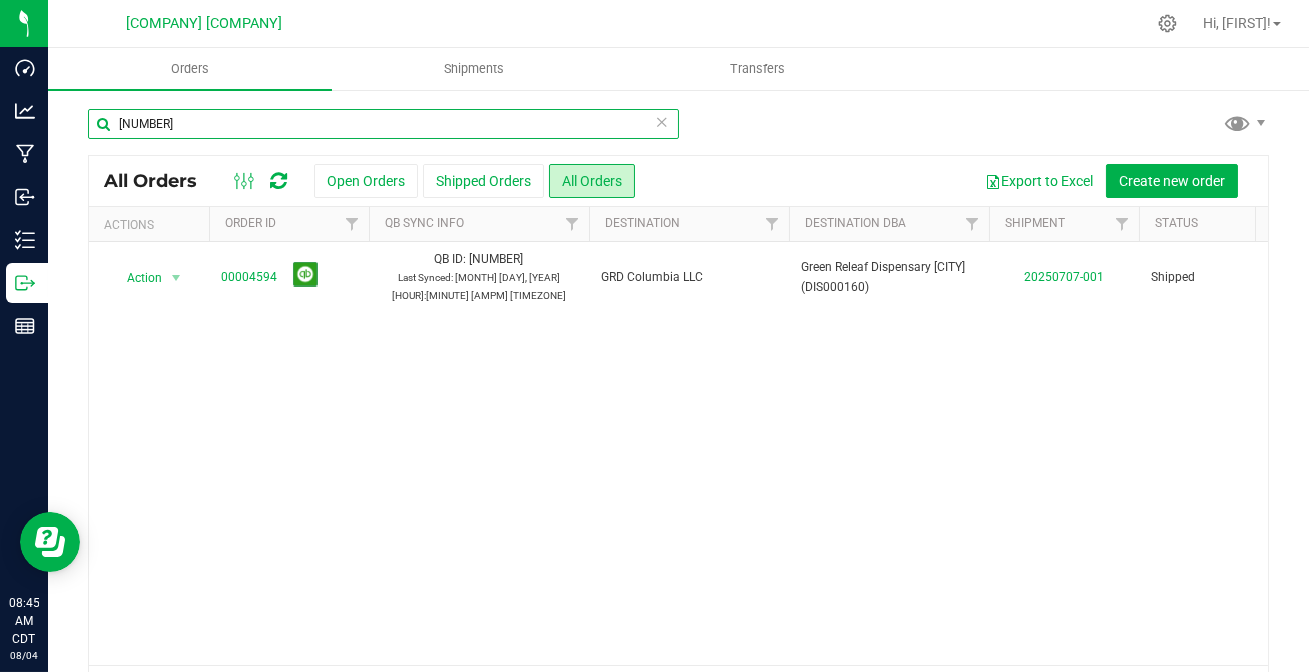 click on "[NUMBER]" at bounding box center (383, 124) 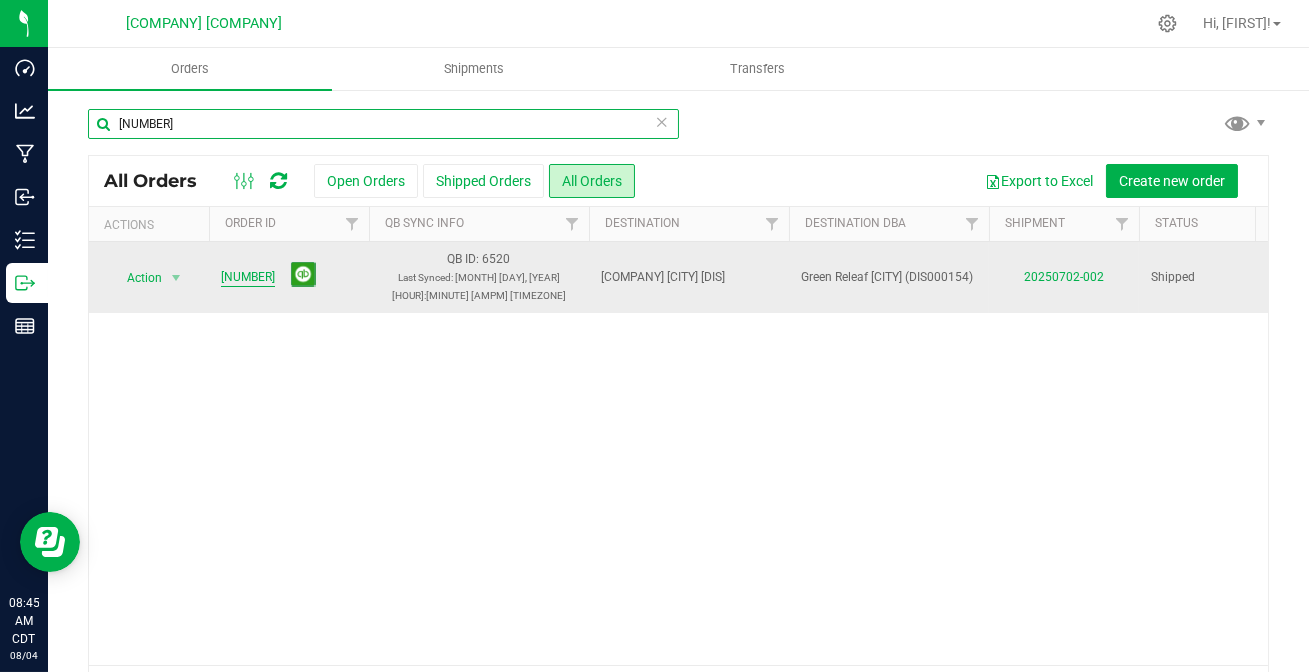 type on "[NUMBER]" 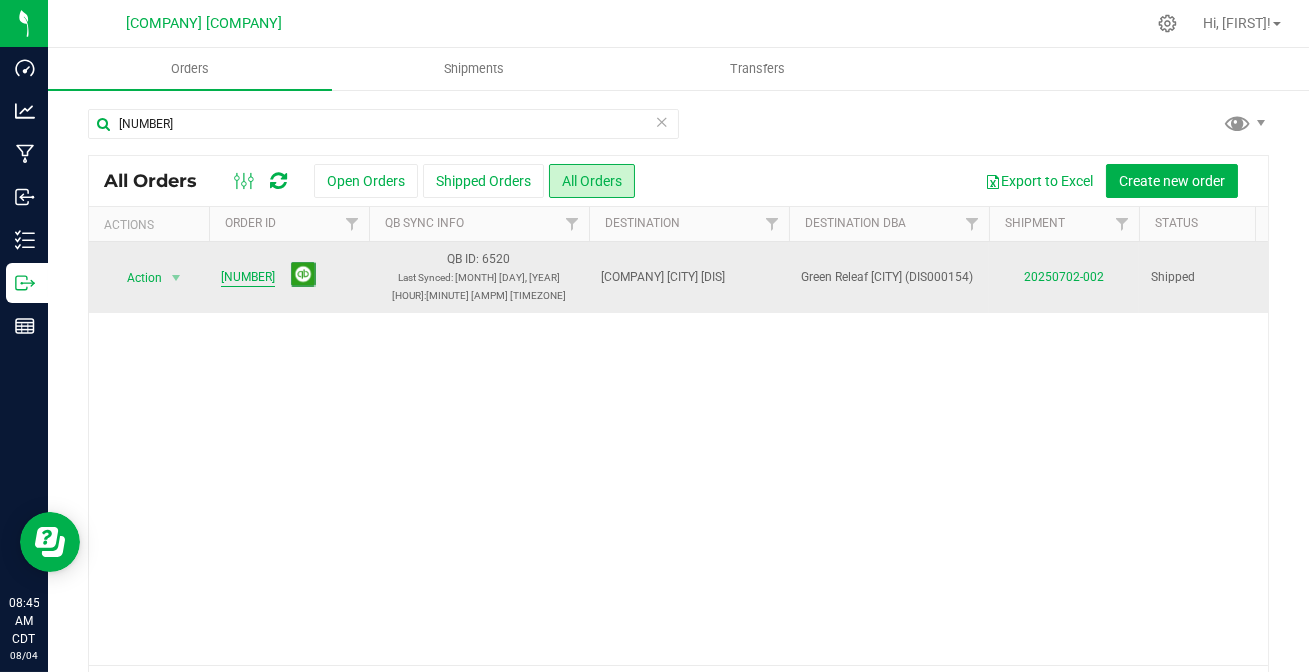 click on "[NUMBER]" at bounding box center (248, 277) 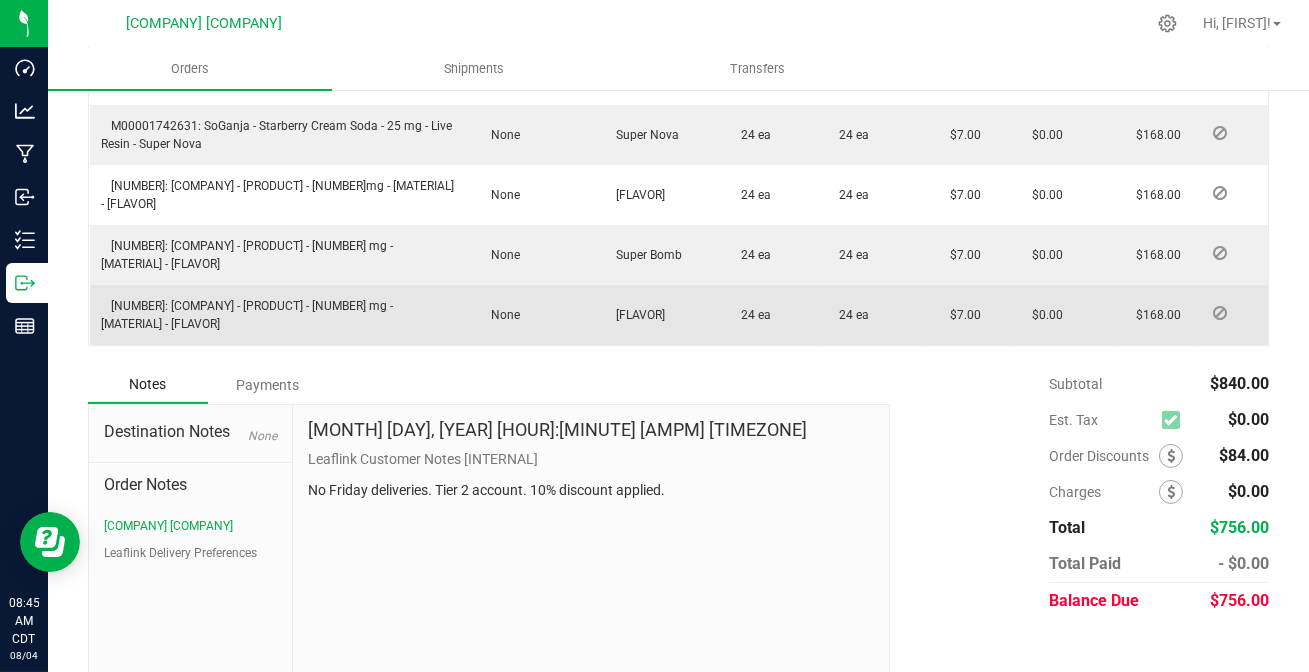 click on "Payments" at bounding box center (268, 385) 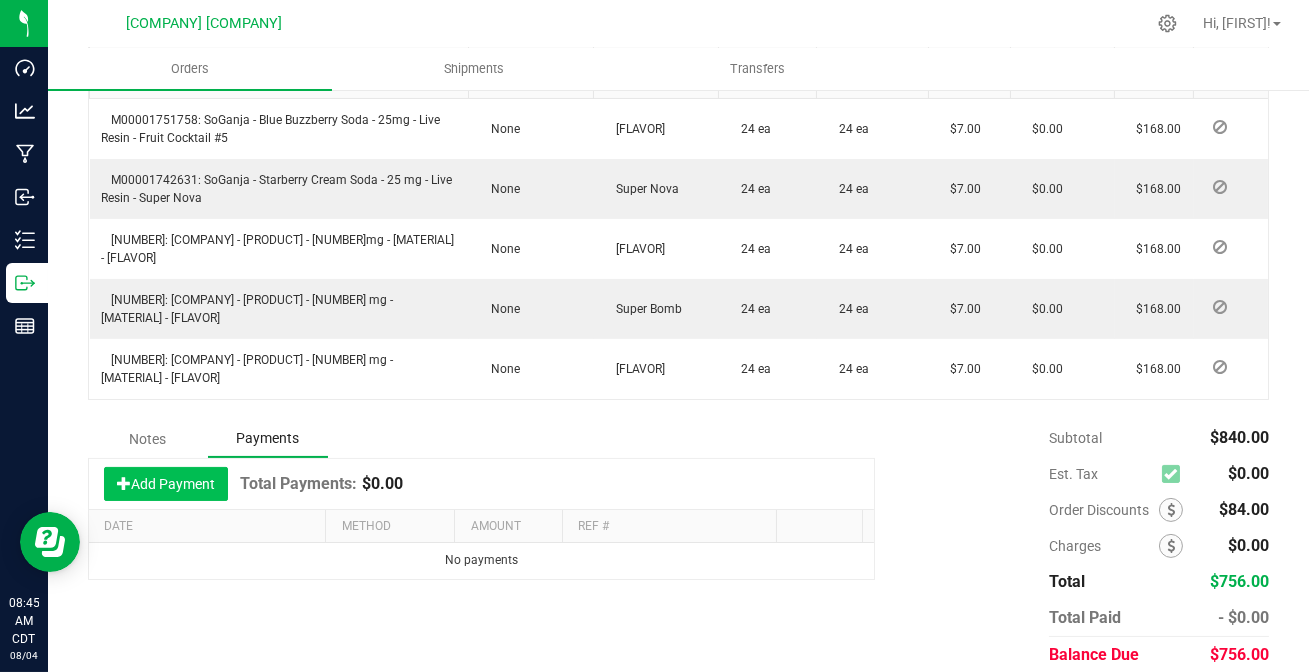 click on "Add Payment" at bounding box center (166, 484) 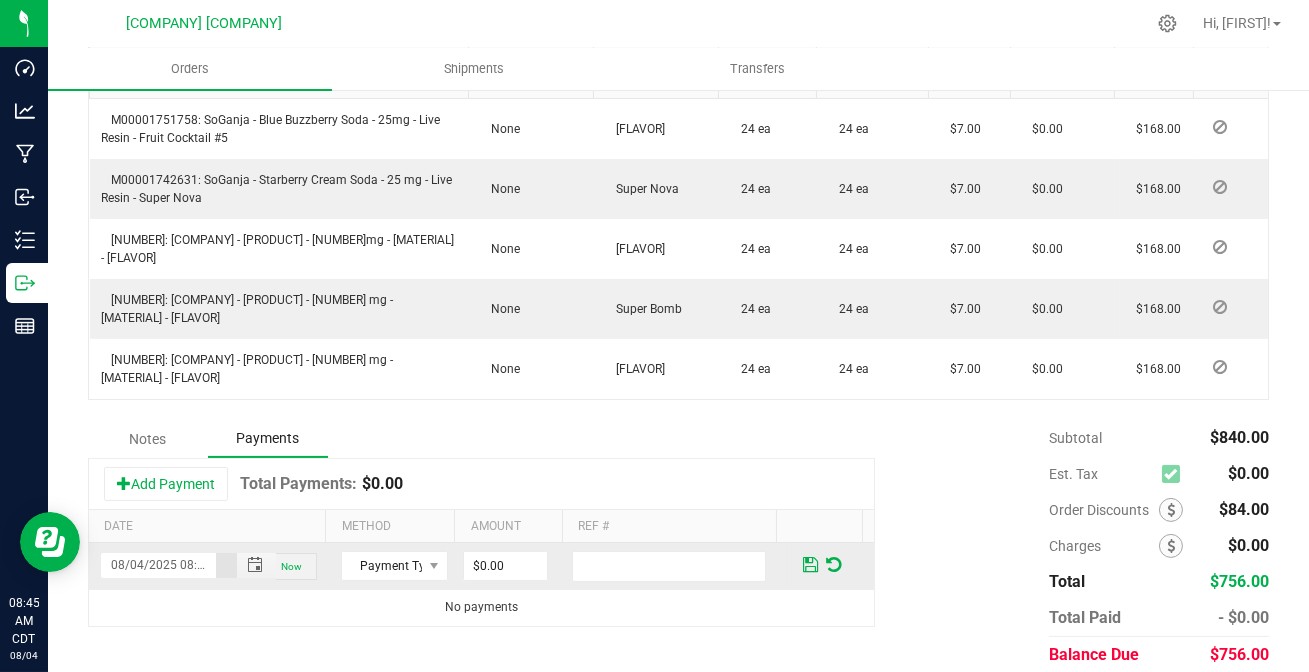 scroll, scrollTop: 0, scrollLeft: 27, axis: horizontal 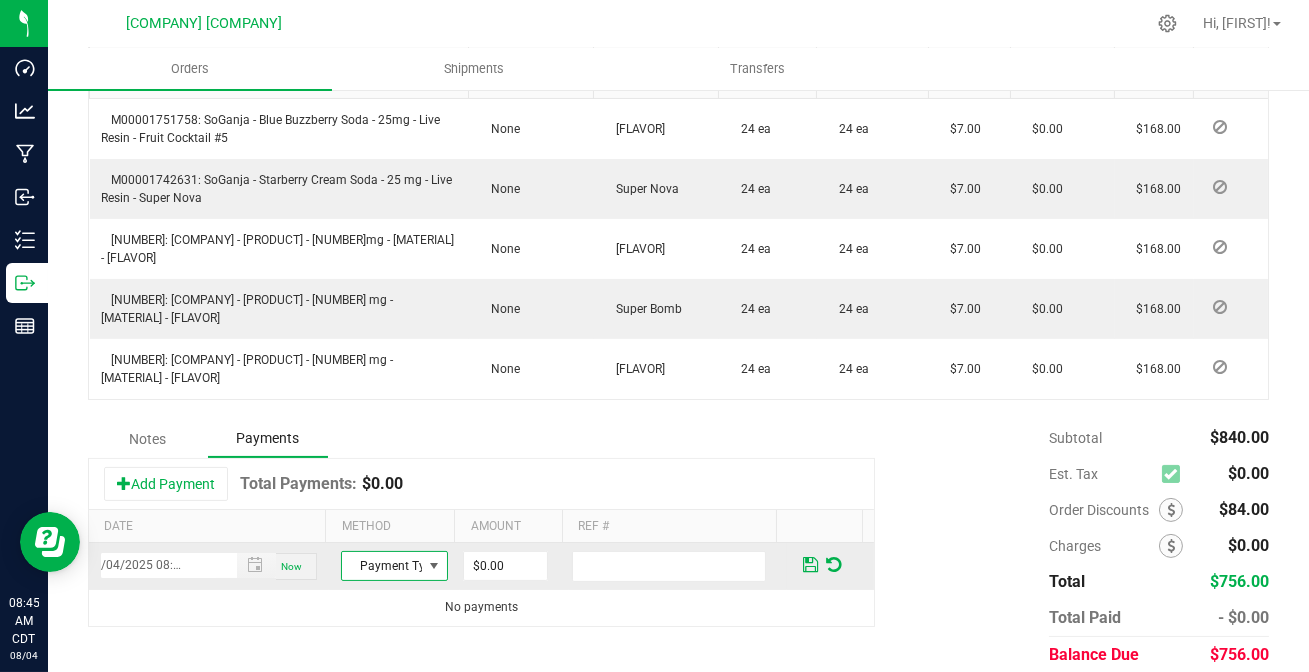 click on "Payment Type" at bounding box center [382, 566] 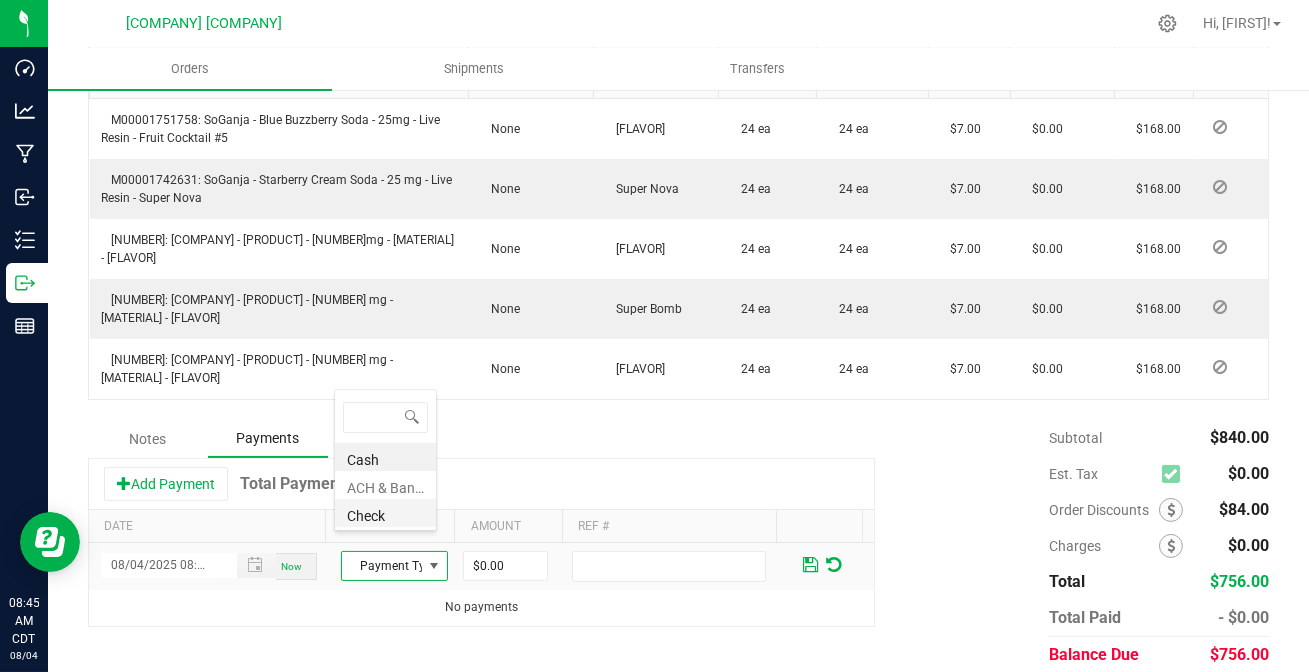 scroll, scrollTop: 99970, scrollLeft: 99897, axis: both 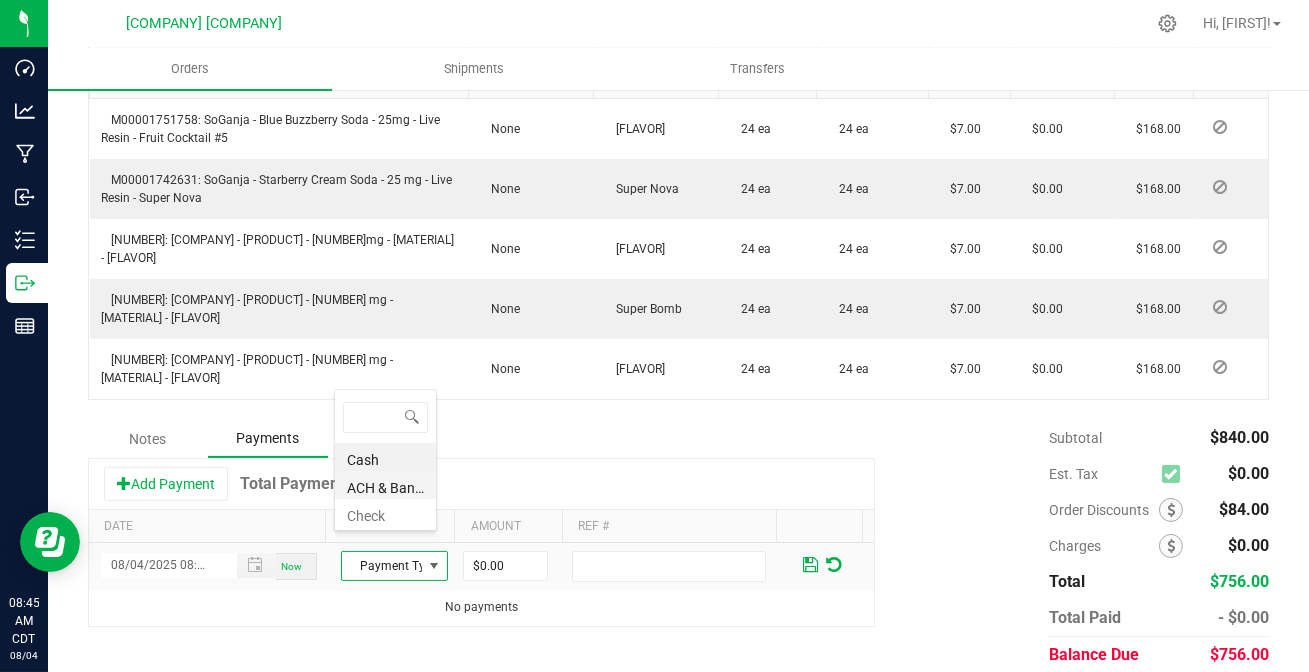 click on "ACH & Bank Transfer" at bounding box center [385, 485] 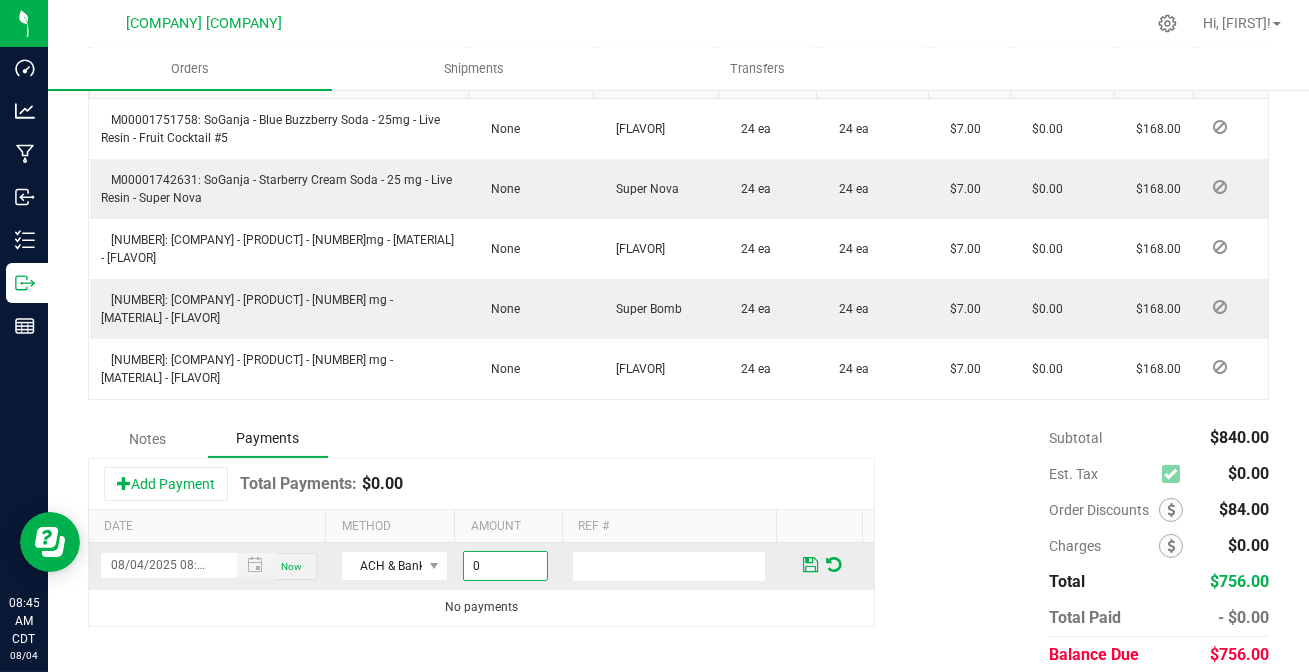 click on "0" at bounding box center (505, 566) 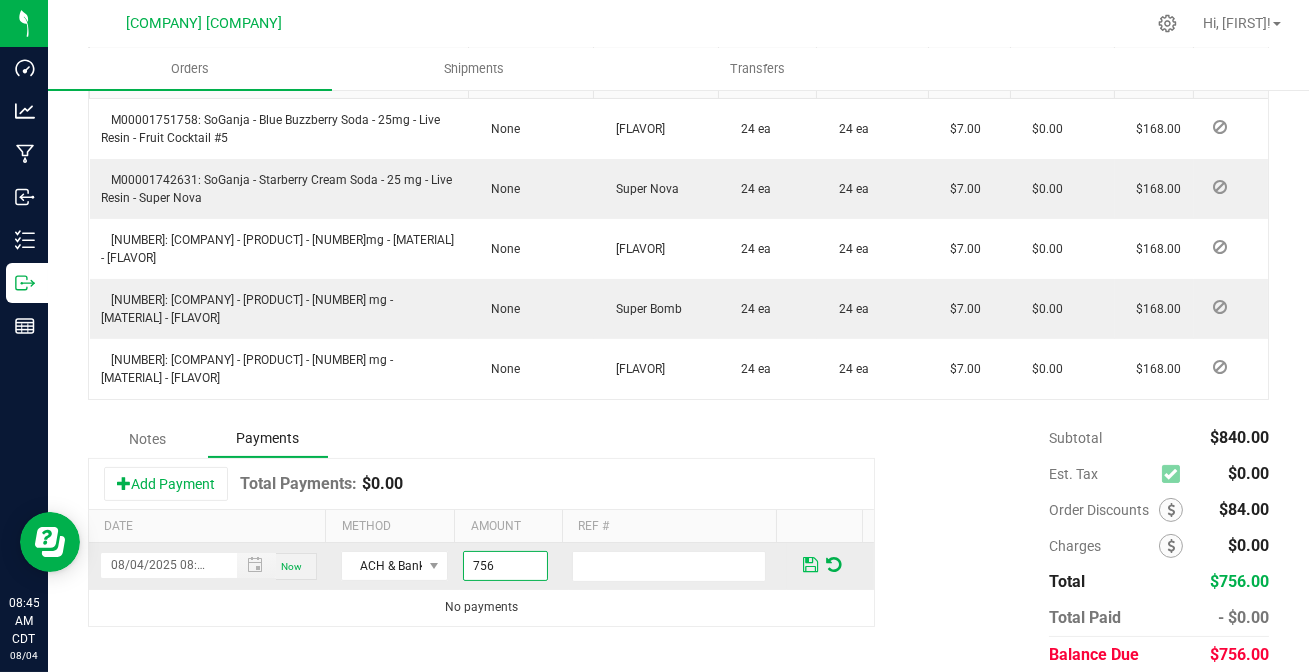 type on "$756.00" 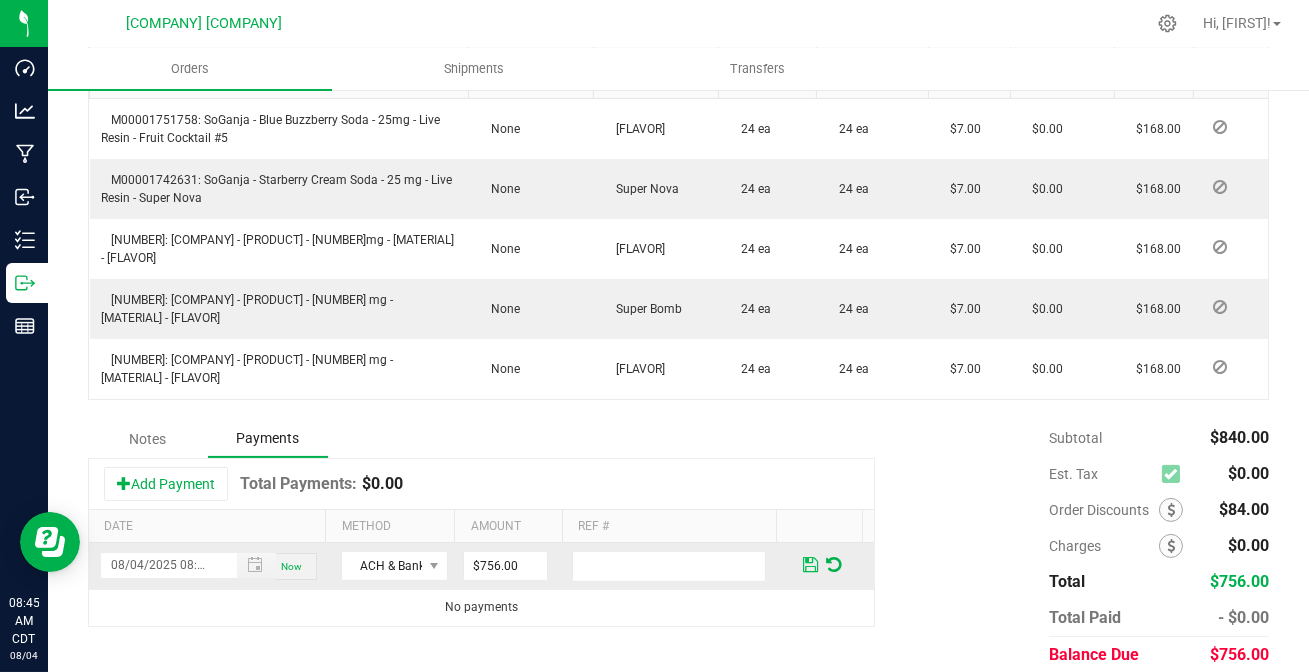 click at bounding box center (810, 565) 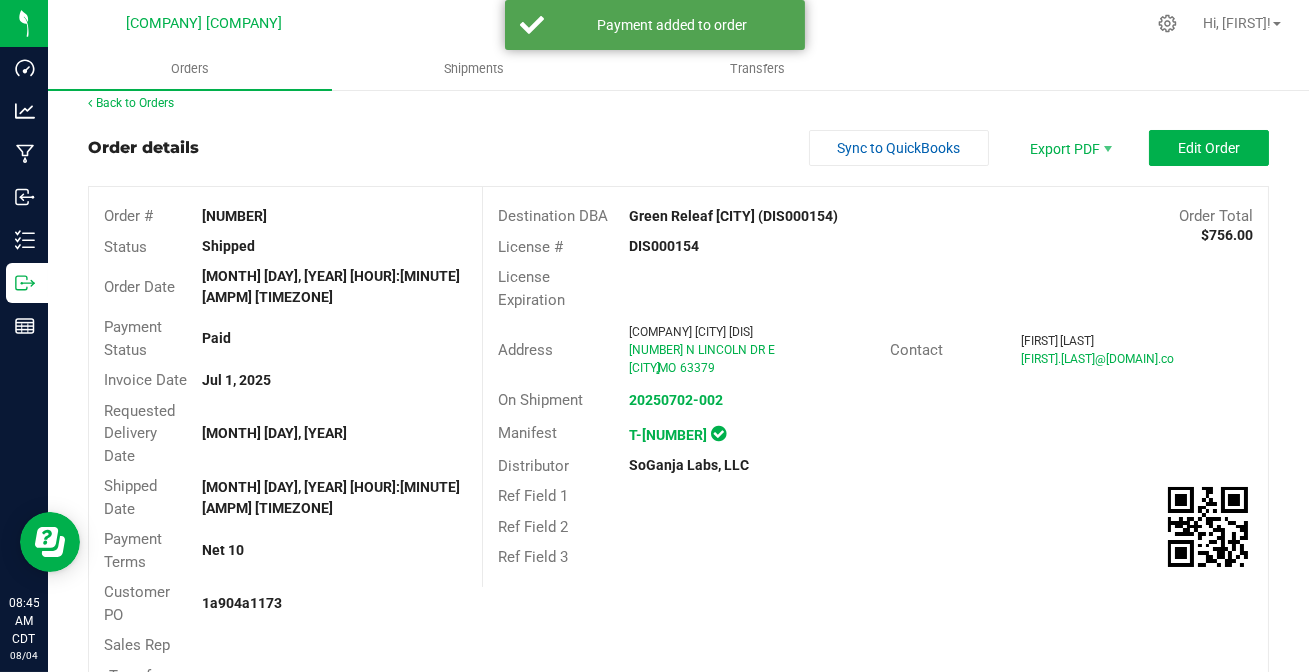 scroll, scrollTop: 0, scrollLeft: 0, axis: both 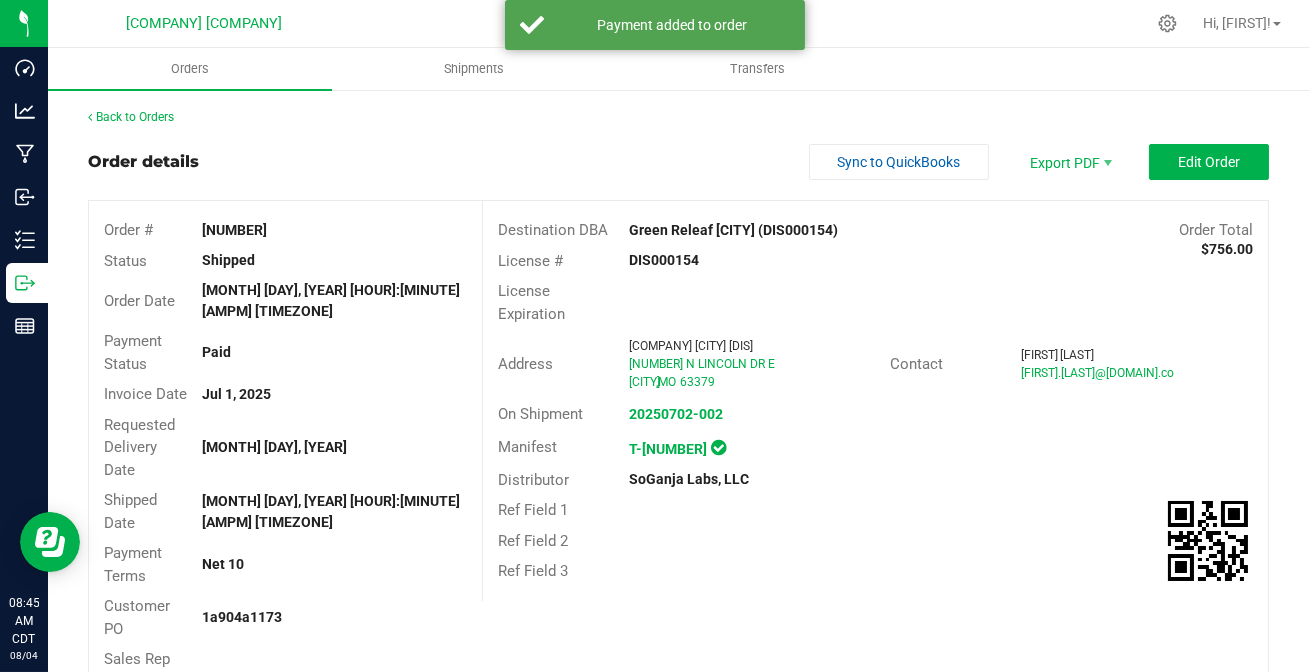 click on "Order # [NUMBER] Status [STATUS] Order Date [MONTH] [DAY], [YEAR] [HOUR]:[MINUTE] [AMPM] [TIMEZONE] Payment Status [STATUS] Invoice Date [MONTH] [DAY], [YEAR] Requested Delivery Date [MONTH] [DAY], [YEAR] Shipped Date [MONTH] [DAY], [YEAR] [HOUR]:[MINUTE] [AMPM] [TIMEZONE] Payment Terms [TERMS] Customer PO [NUMBER] Sales Rep * Transfer Type [TYPE] Destination DBA [COMPANY] ([DIS]) Order Total $[PRICE] License # [DIS] License Expiration Address [COMPANY] [CITY] [DIS] [NUMBER] [STREET] [CITY] , [STATE] [POSTAL_CODE] Contact [FIRST] [LAST] [EMAIL] On Shipment [YEAR][MONTH][DAY]-[NUMBER] Manifest T-[NUMBER] Distributor [COMPANY], [COMPANY] Ref Field 1 Ref Field 2 Ref Field 3 Item Total" at bounding box center [678, 765] 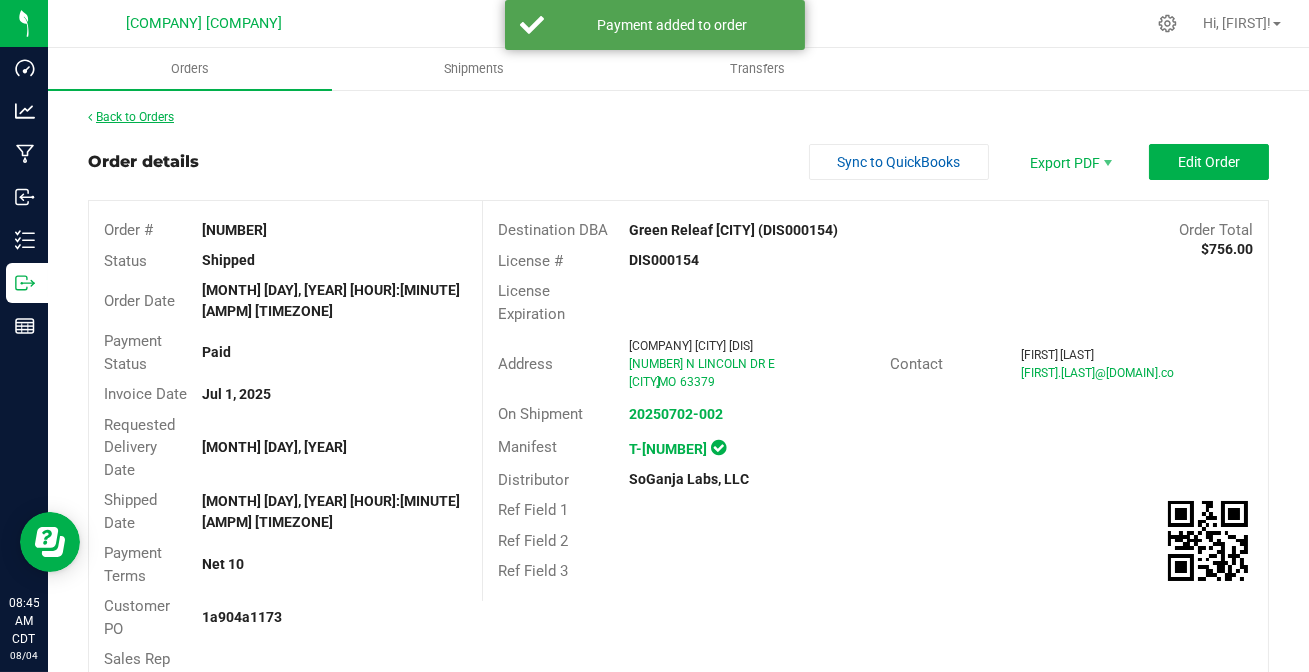 click on "Back to Orders" at bounding box center (131, 117) 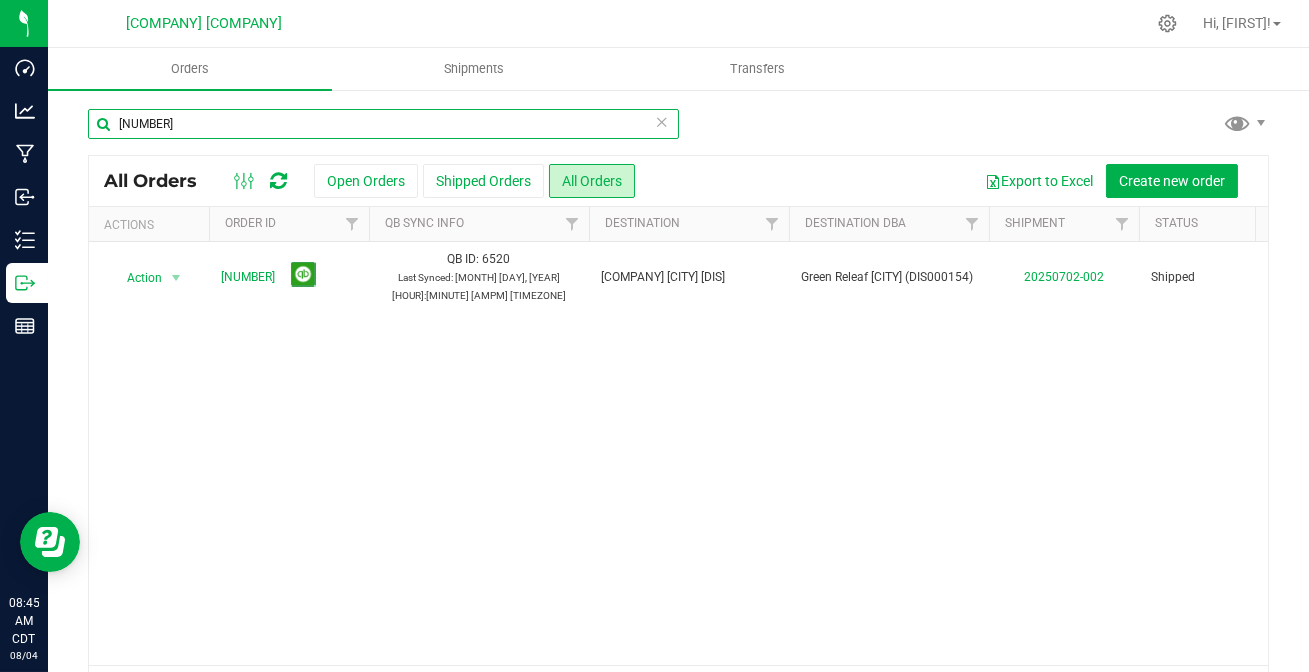 click on "[NUMBER]" at bounding box center [383, 124] 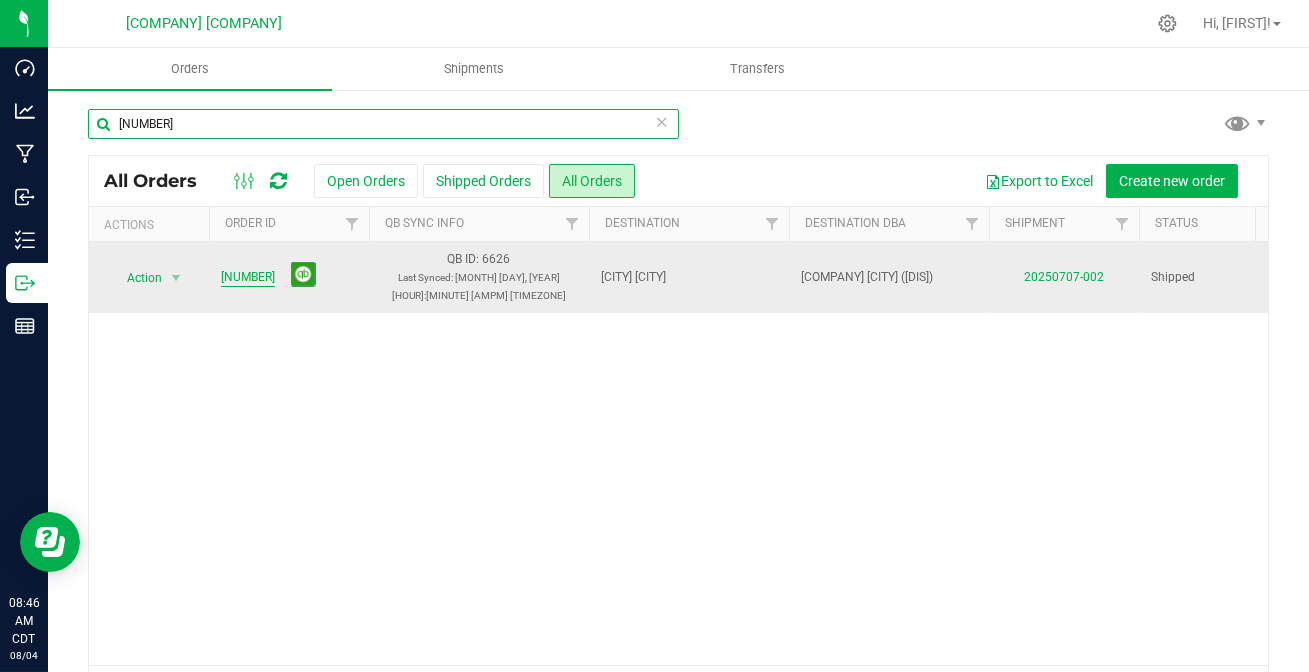 type on "[NUMBER]" 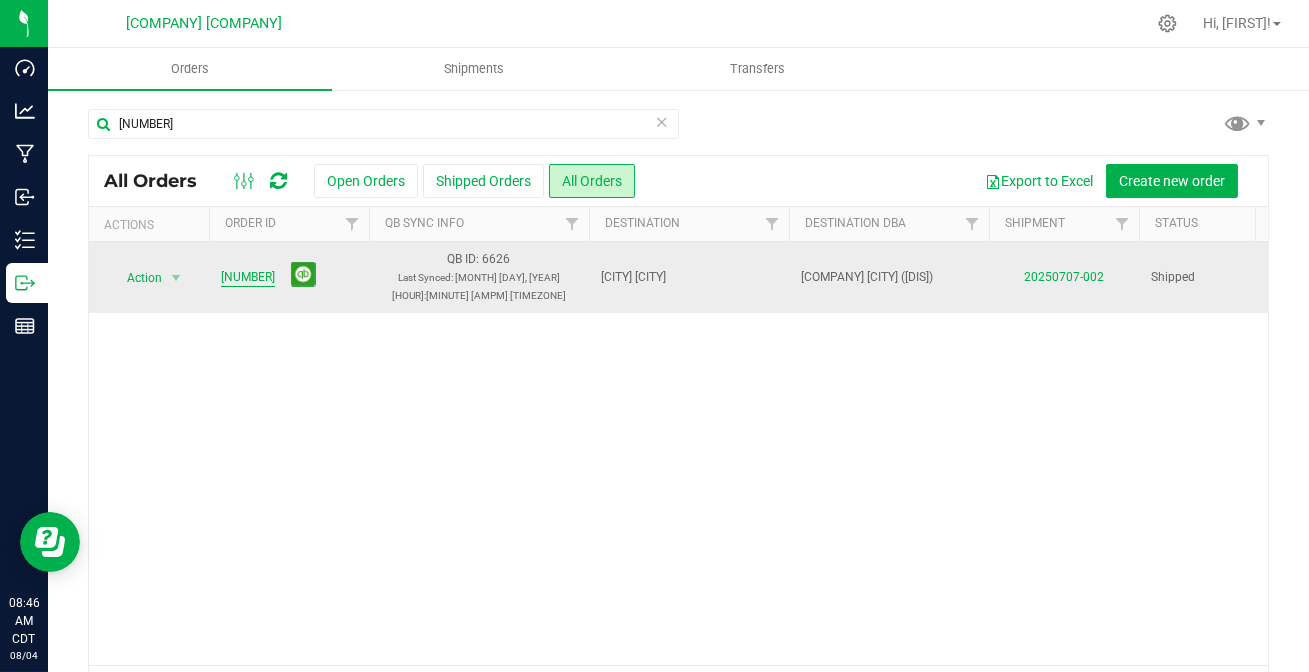 click on "[NUMBER]" at bounding box center [248, 277] 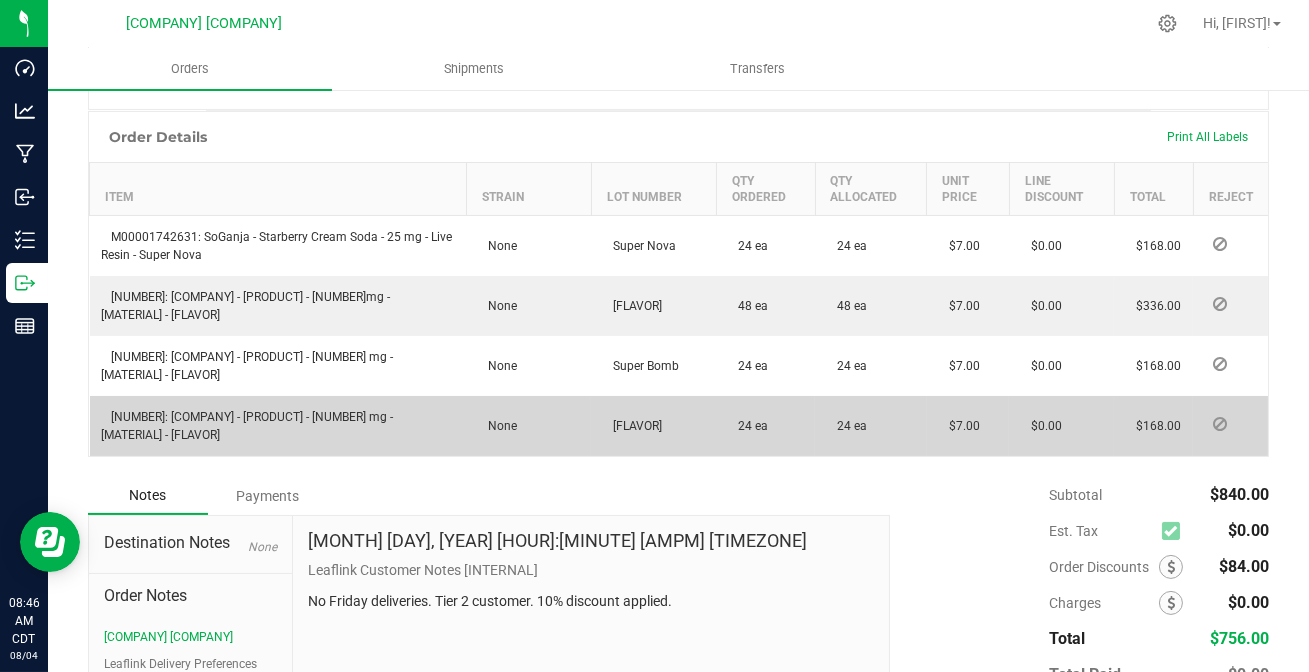 scroll, scrollTop: 745, scrollLeft: 0, axis: vertical 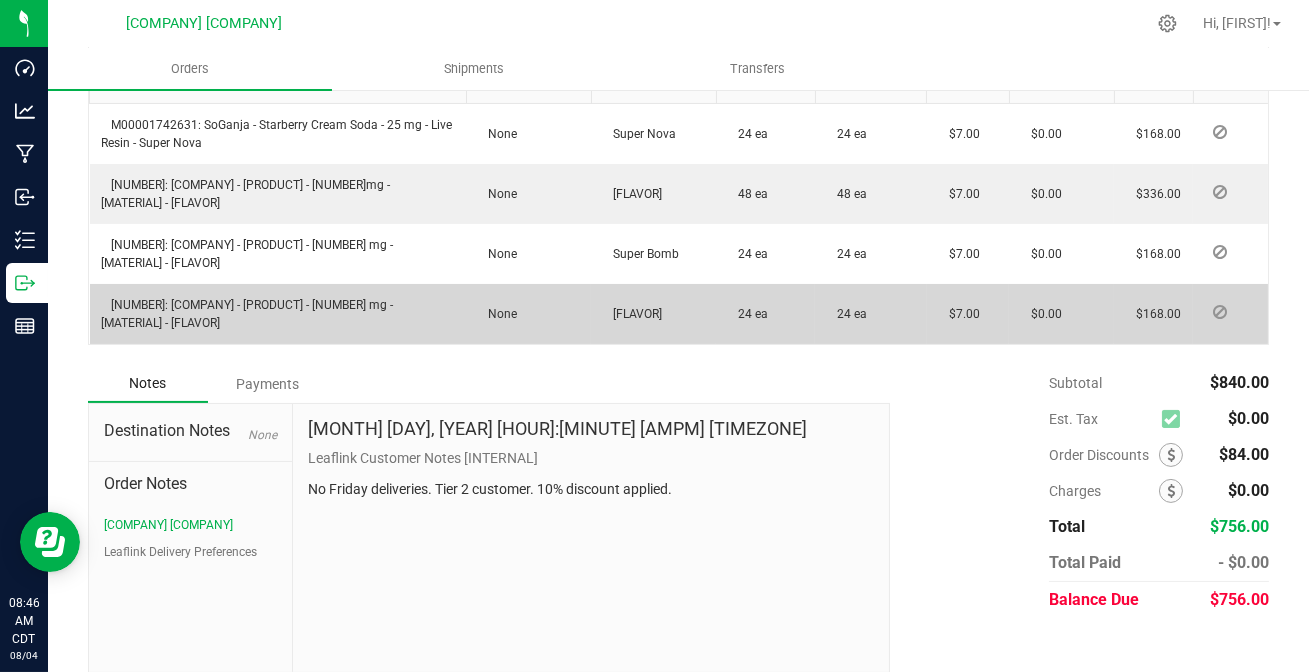 click on "Payments" at bounding box center (268, 384) 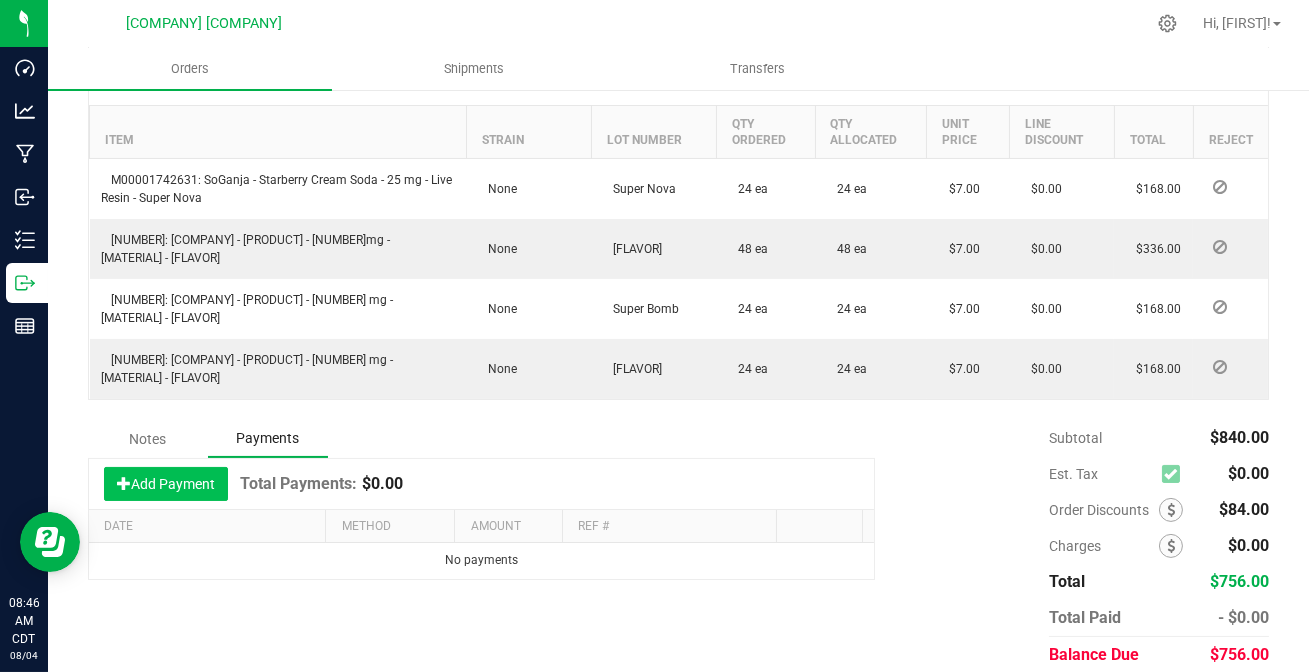 click on "Add Payment" at bounding box center [166, 484] 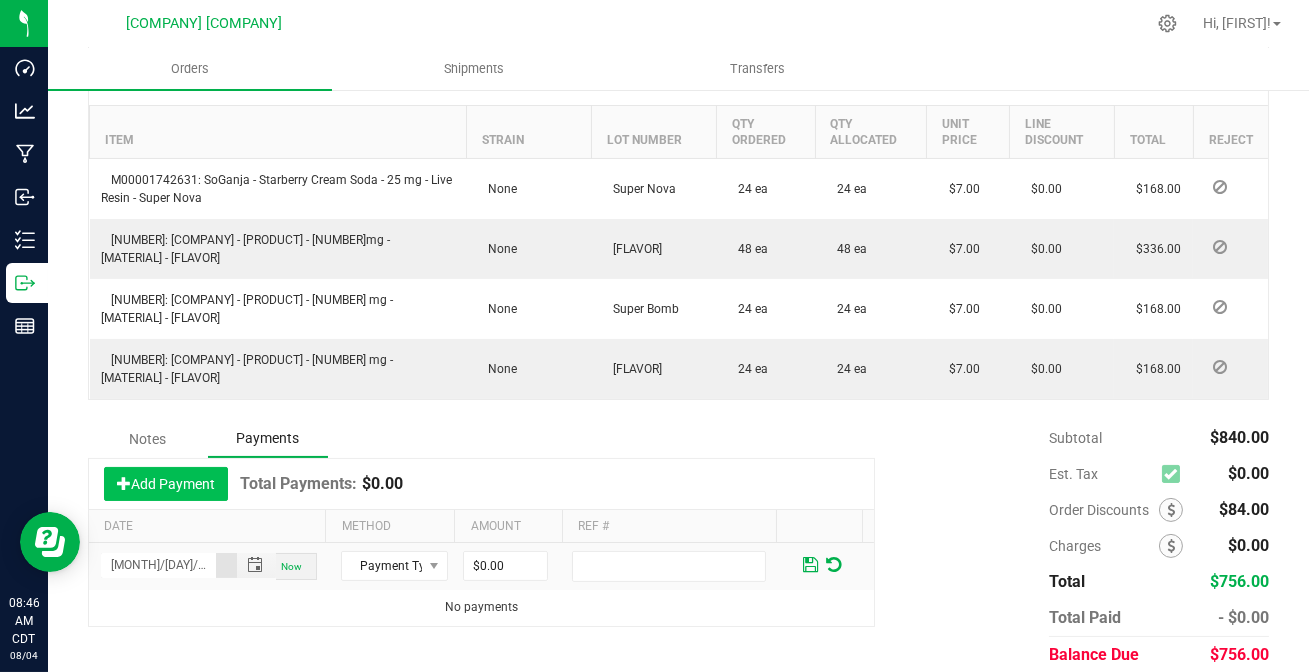 scroll, scrollTop: 0, scrollLeft: 27, axis: horizontal 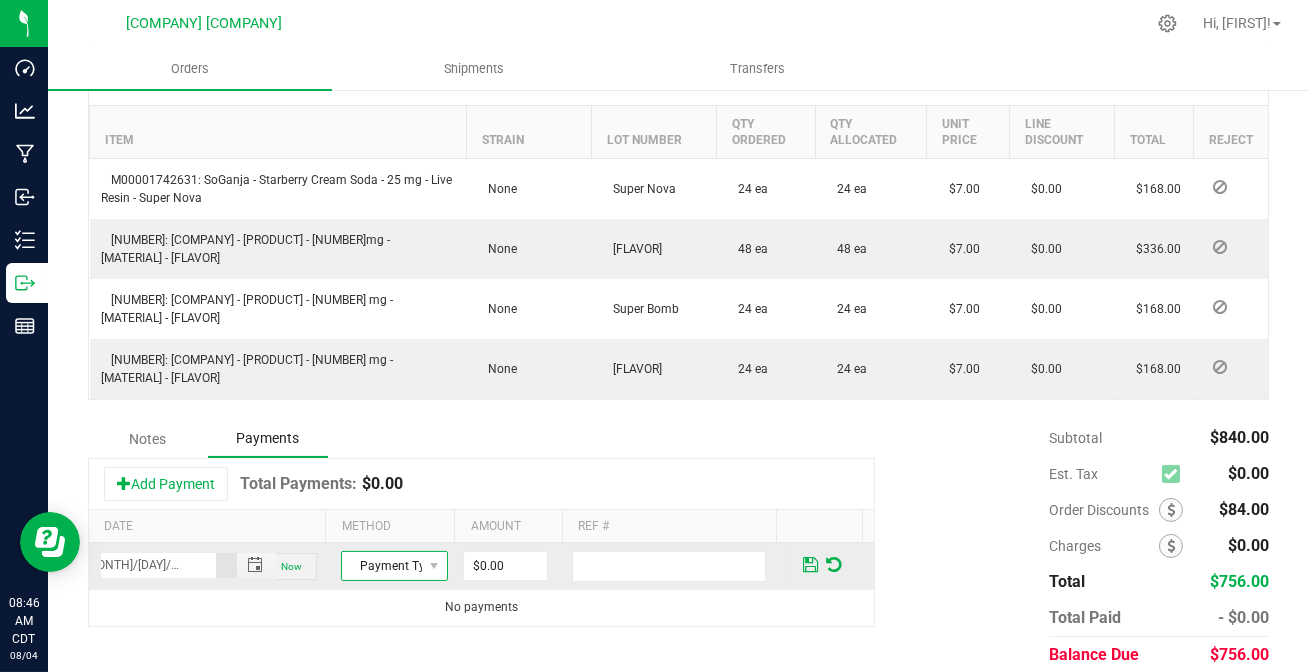 click on "Payment Type" at bounding box center (382, 566) 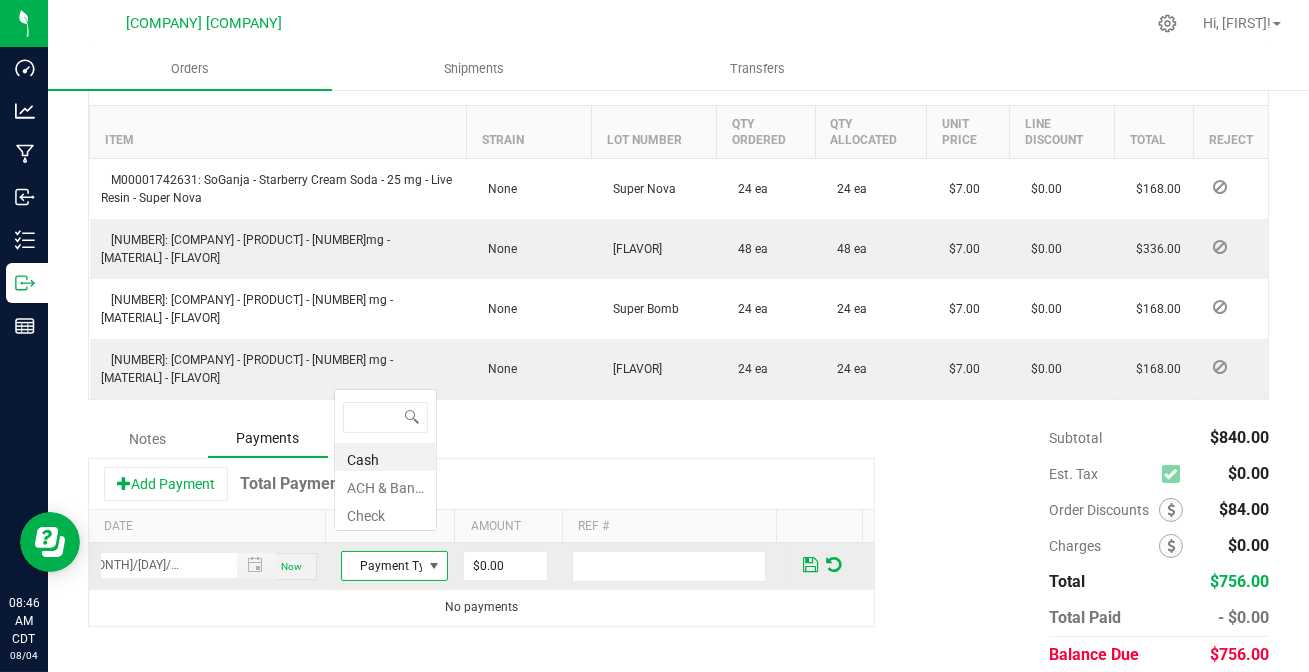 scroll, scrollTop: 0, scrollLeft: 0, axis: both 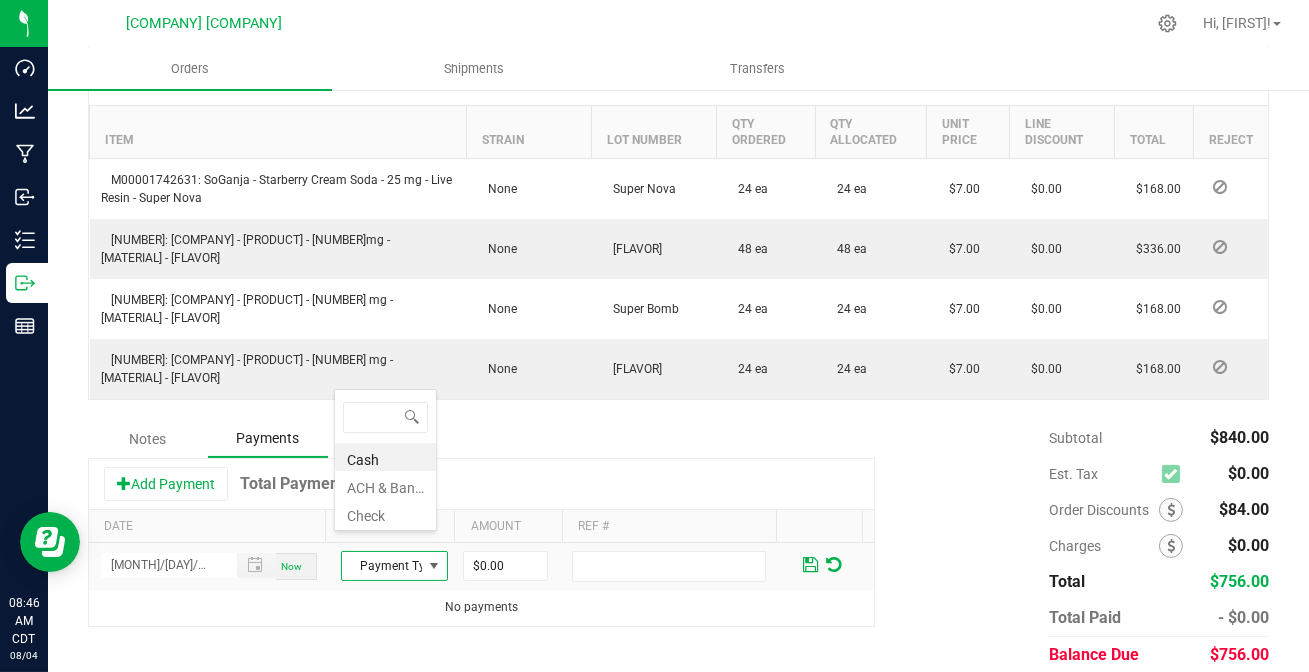 click on "ACH & Bank Transfer" at bounding box center [385, 485] 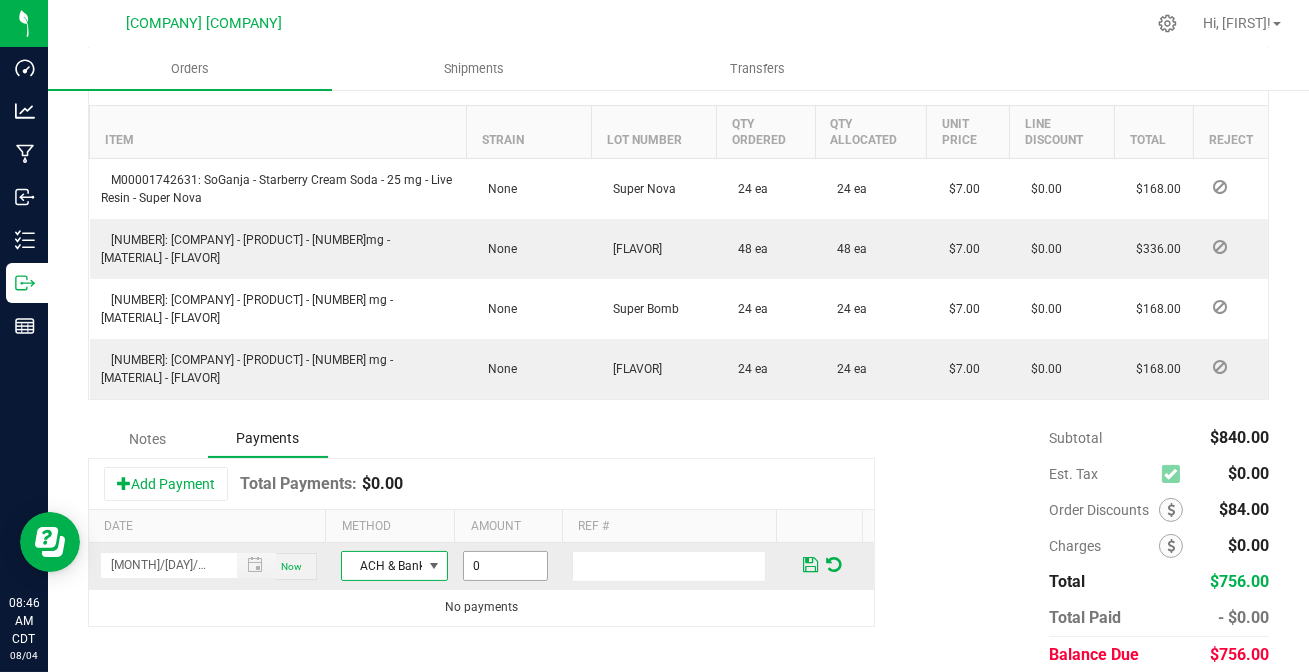 click on "0" at bounding box center (505, 566) 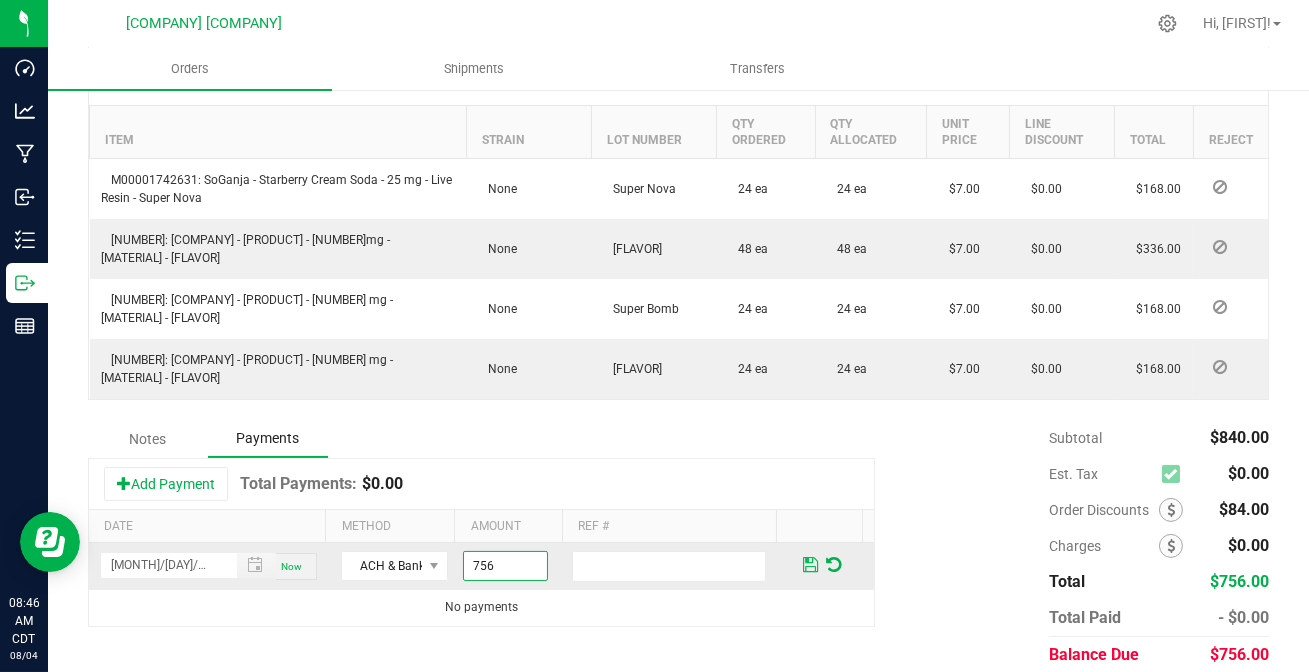 type on "$756.00" 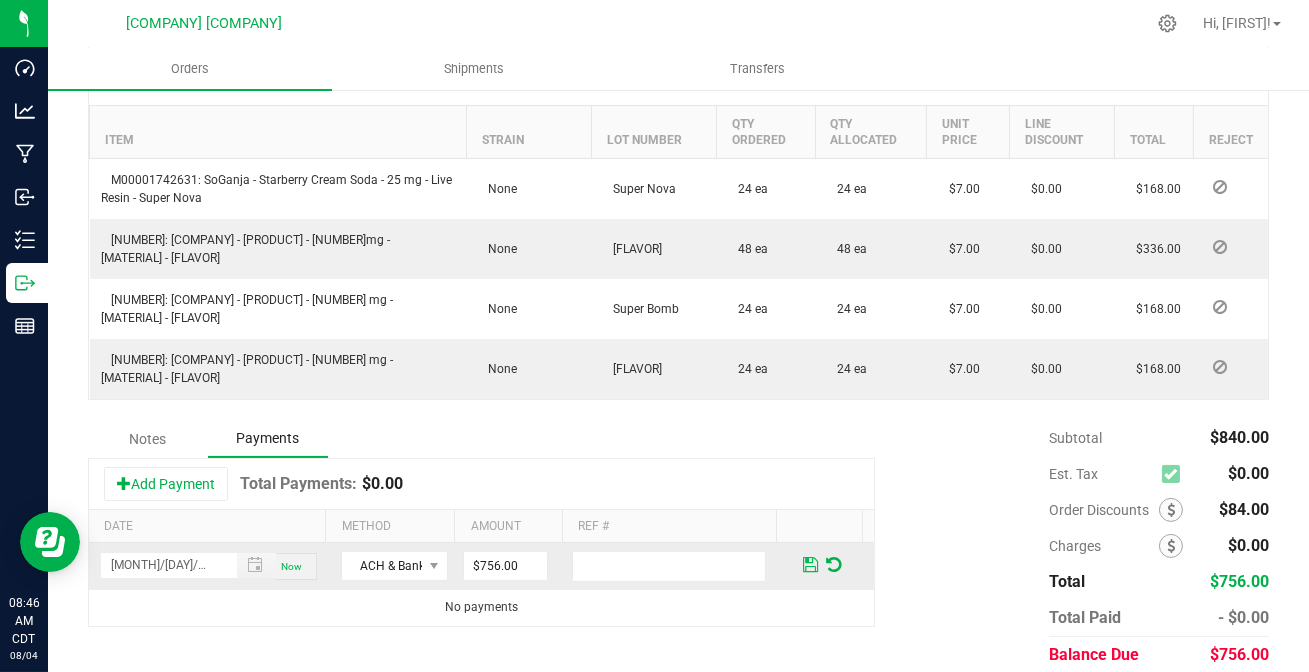 click at bounding box center (810, 565) 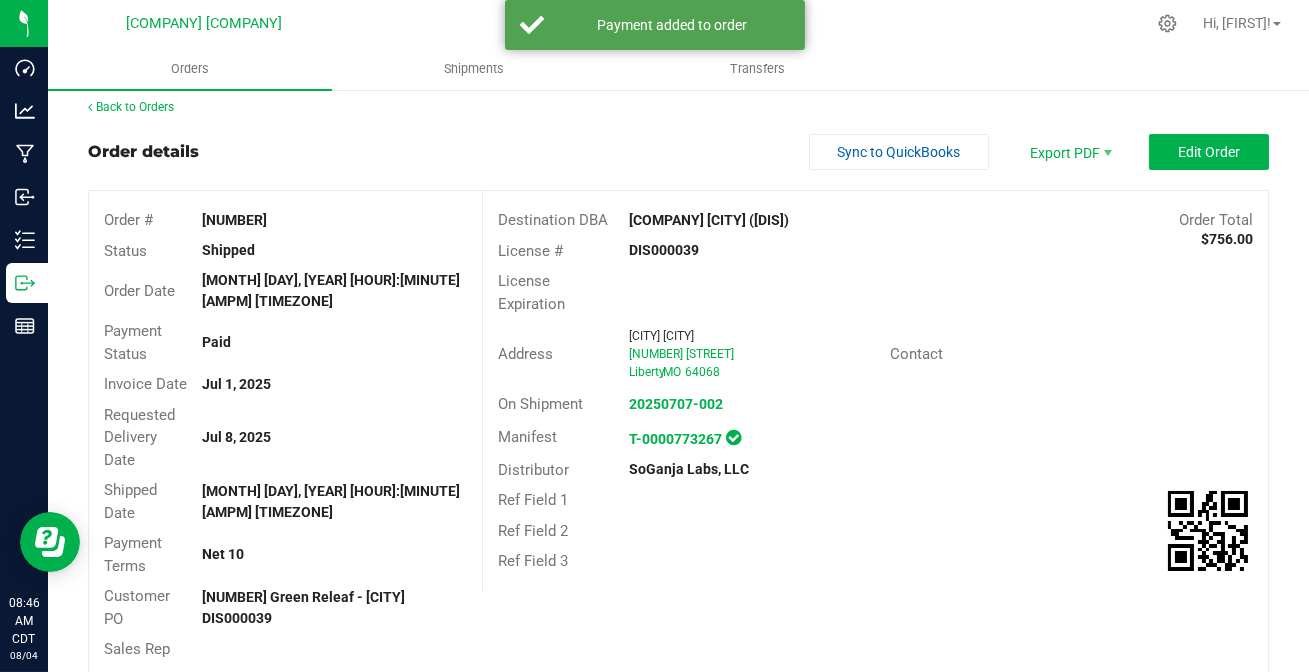scroll, scrollTop: 0, scrollLeft: 0, axis: both 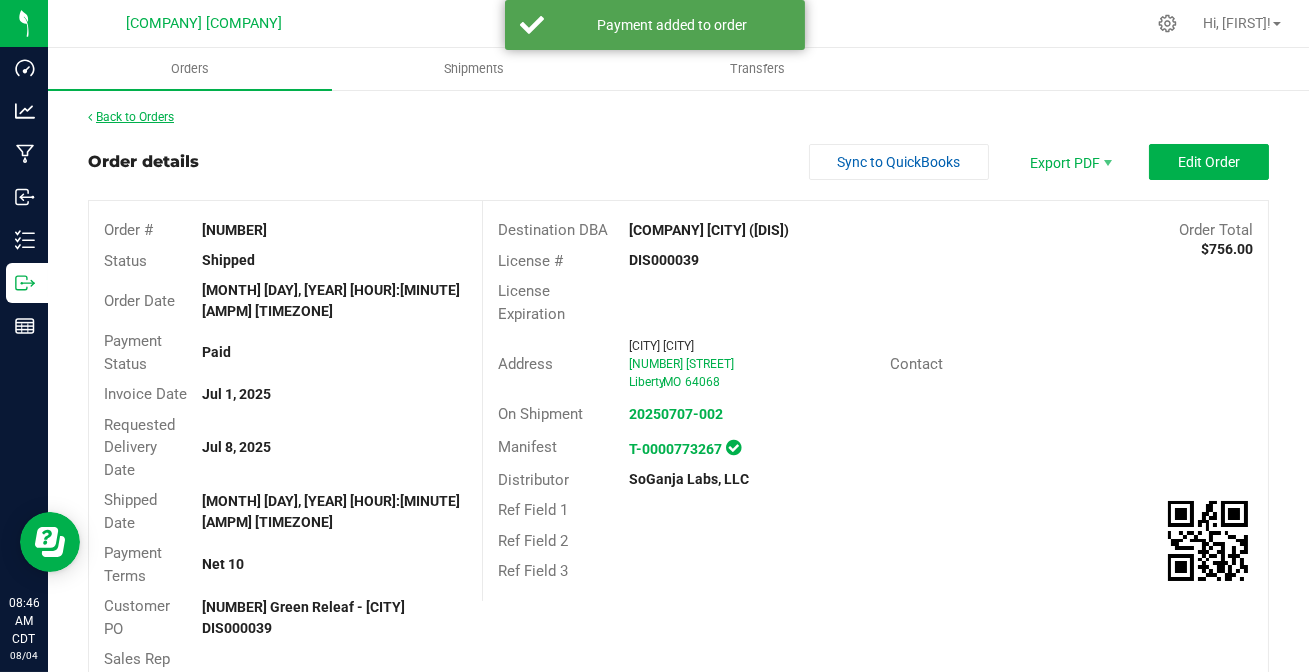 click on "Back to Orders" at bounding box center (131, 117) 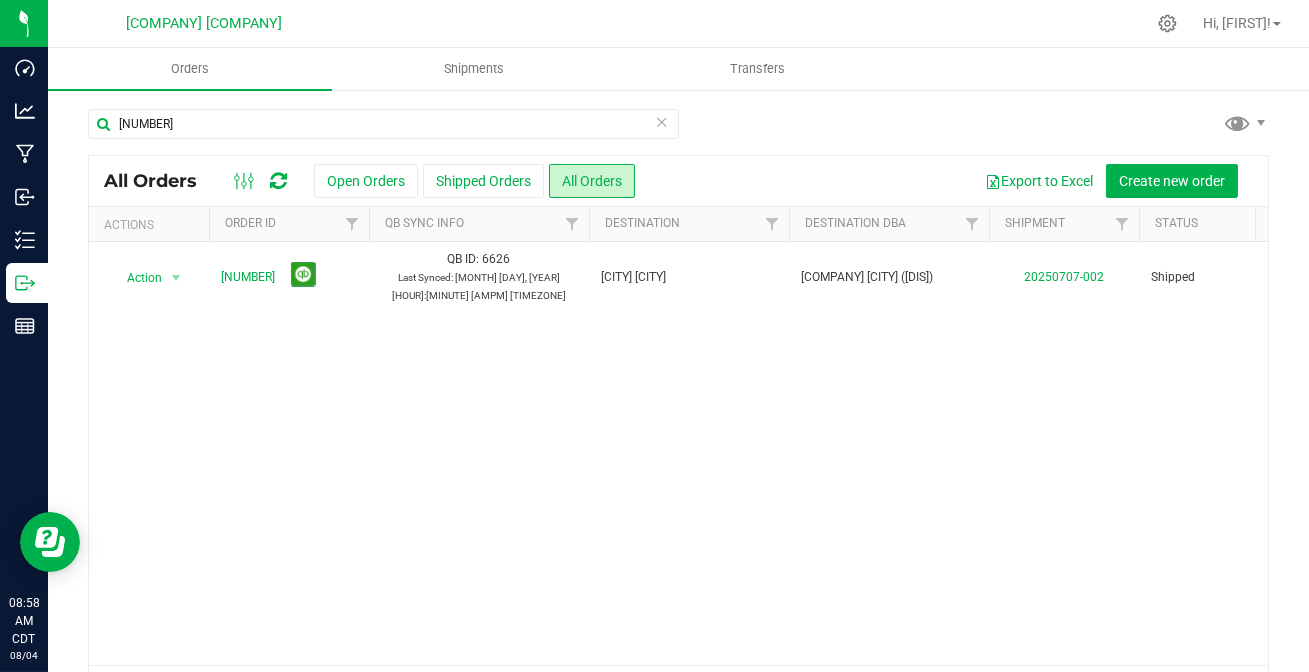 click at bounding box center [662, 121] 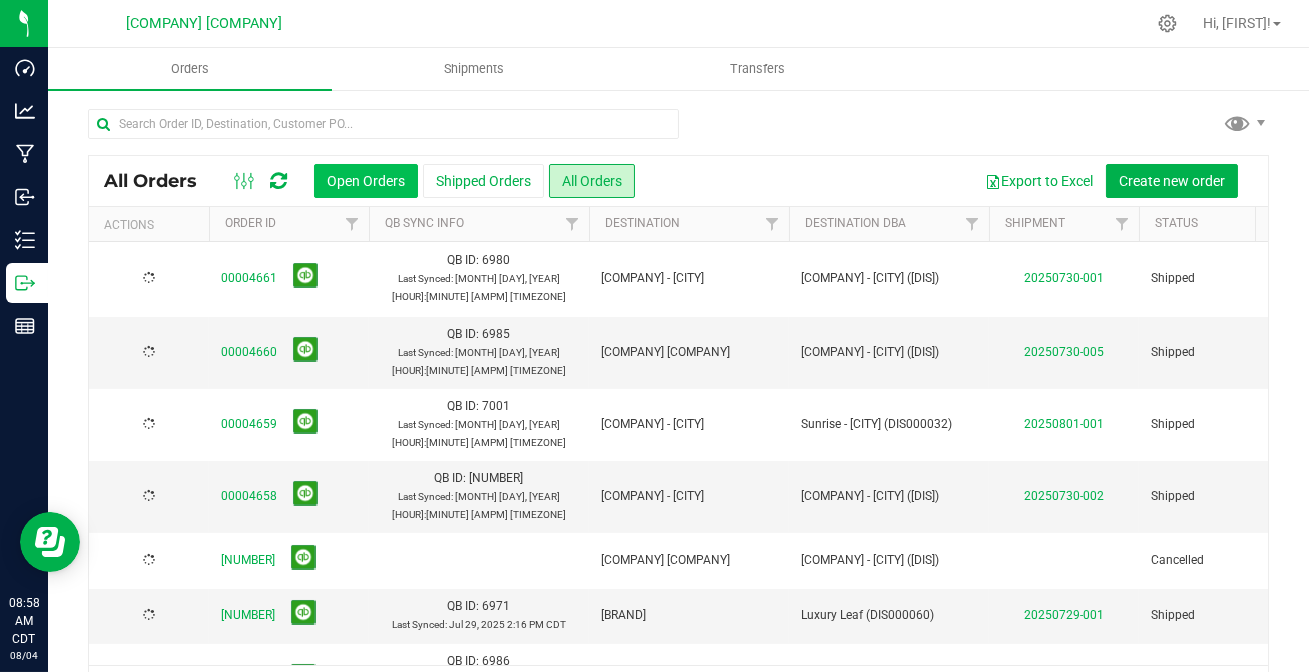 click on "Open Orders" at bounding box center [366, 181] 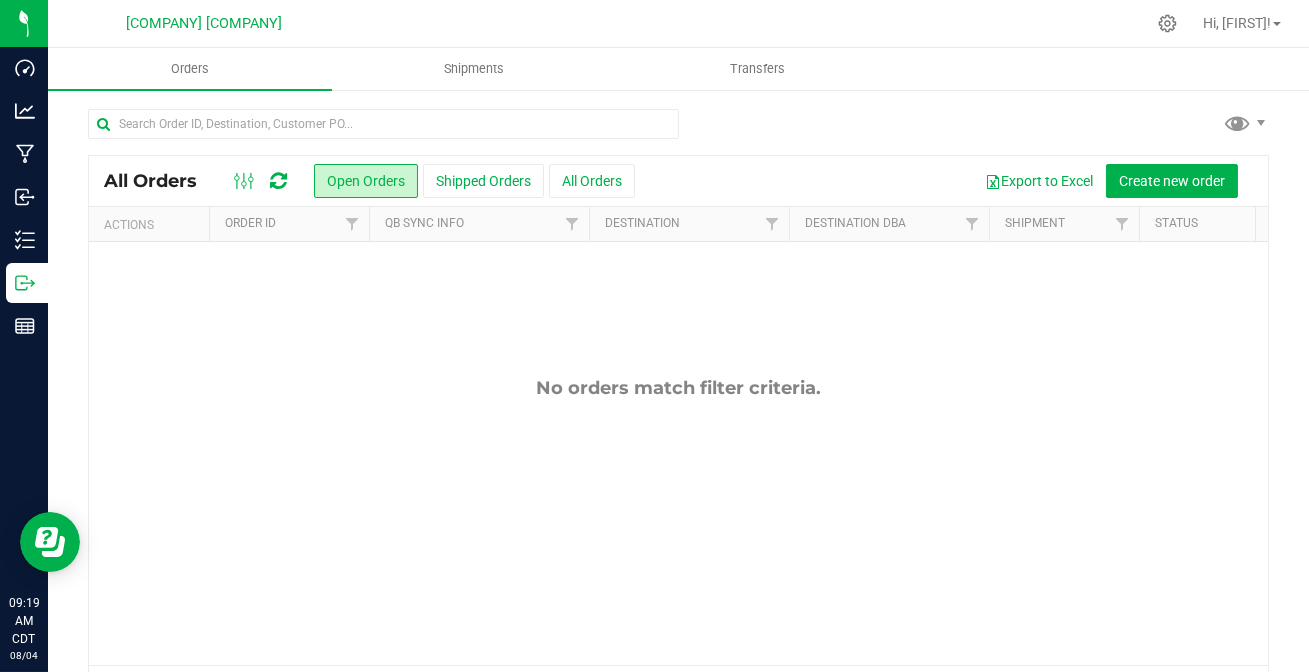 click at bounding box center [278, 181] 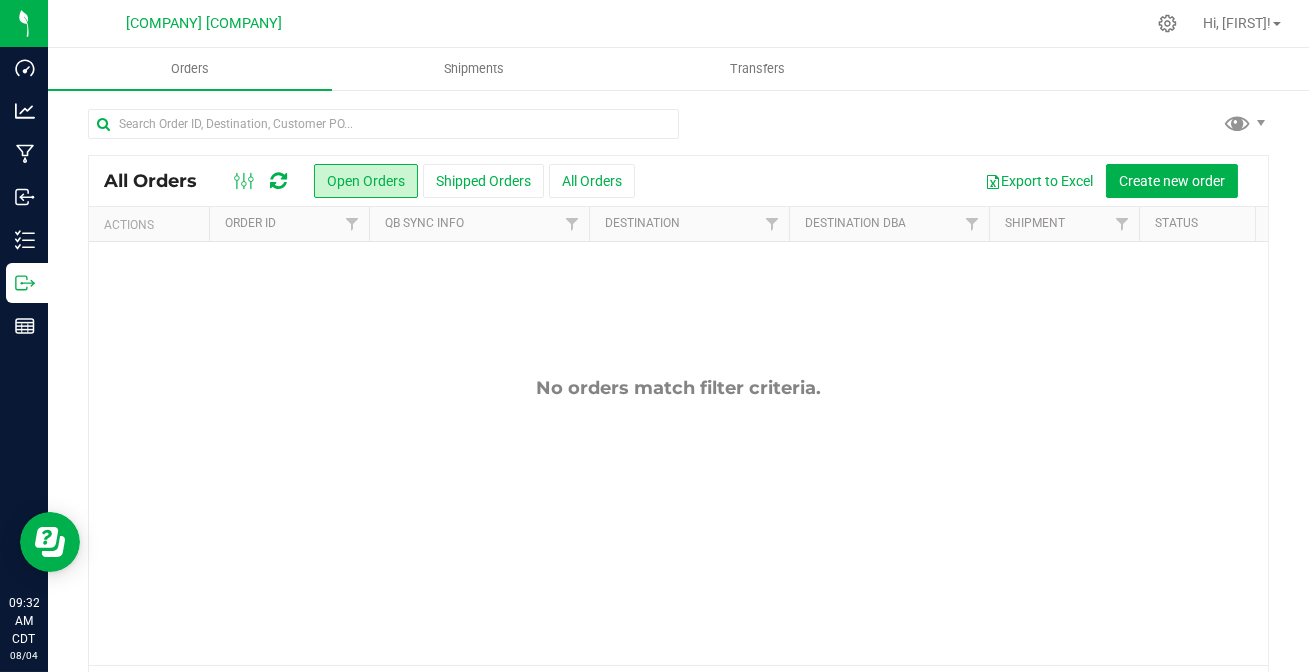click at bounding box center (278, 181) 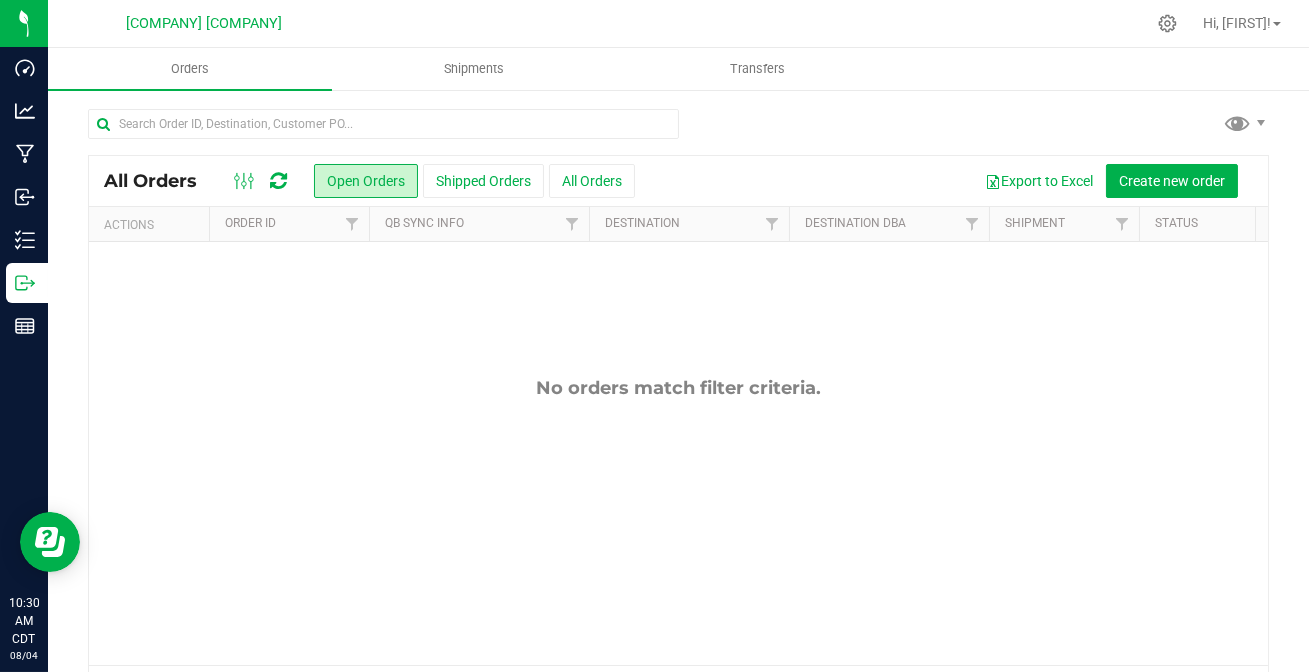 click at bounding box center (278, 181) 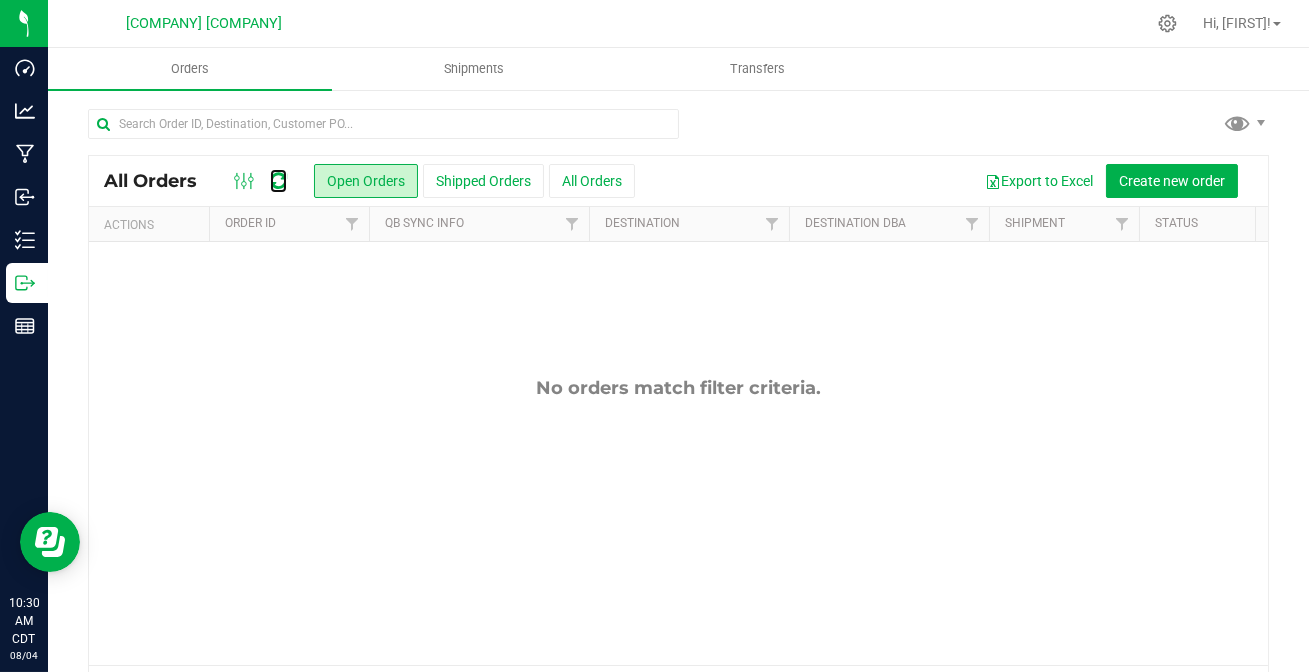 click at bounding box center [278, 181] 